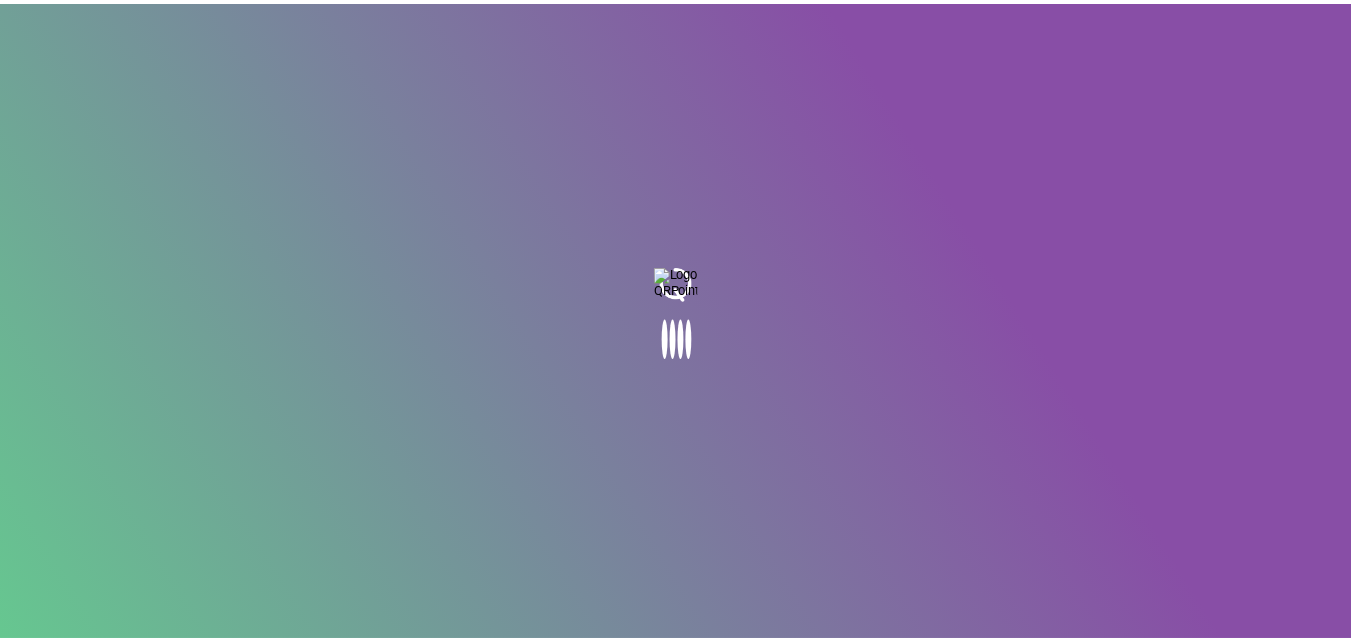 scroll, scrollTop: 0, scrollLeft: 0, axis: both 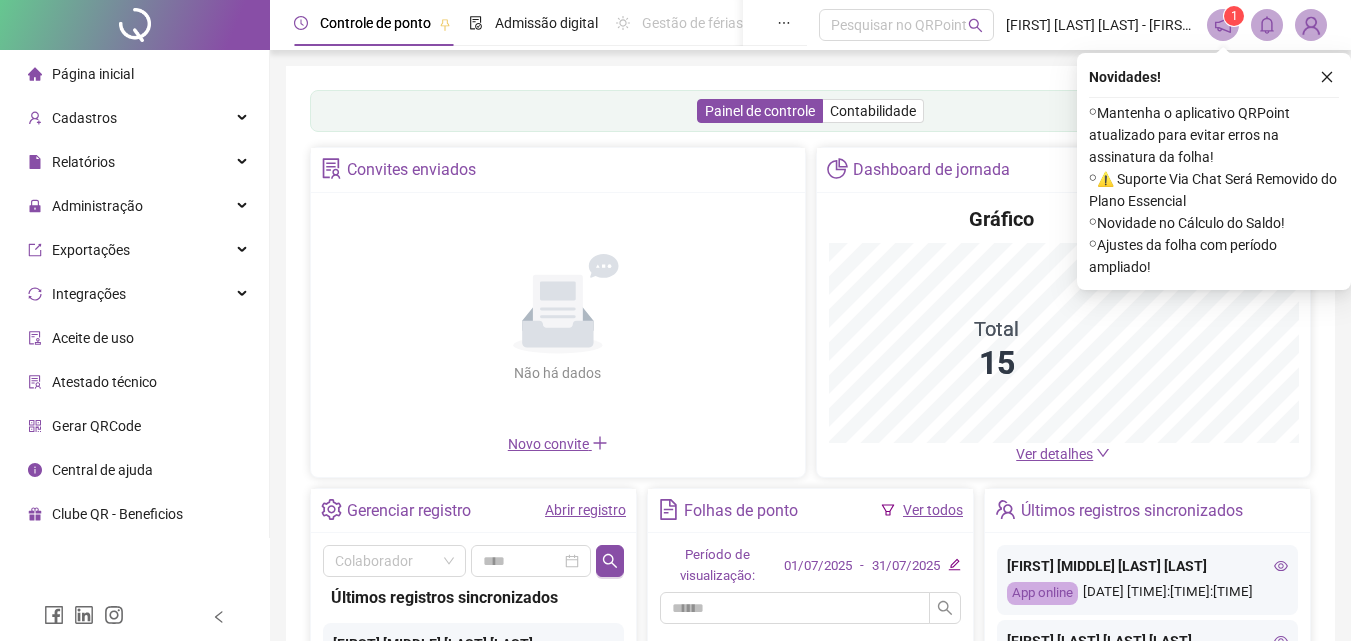 click at bounding box center (1327, 77) 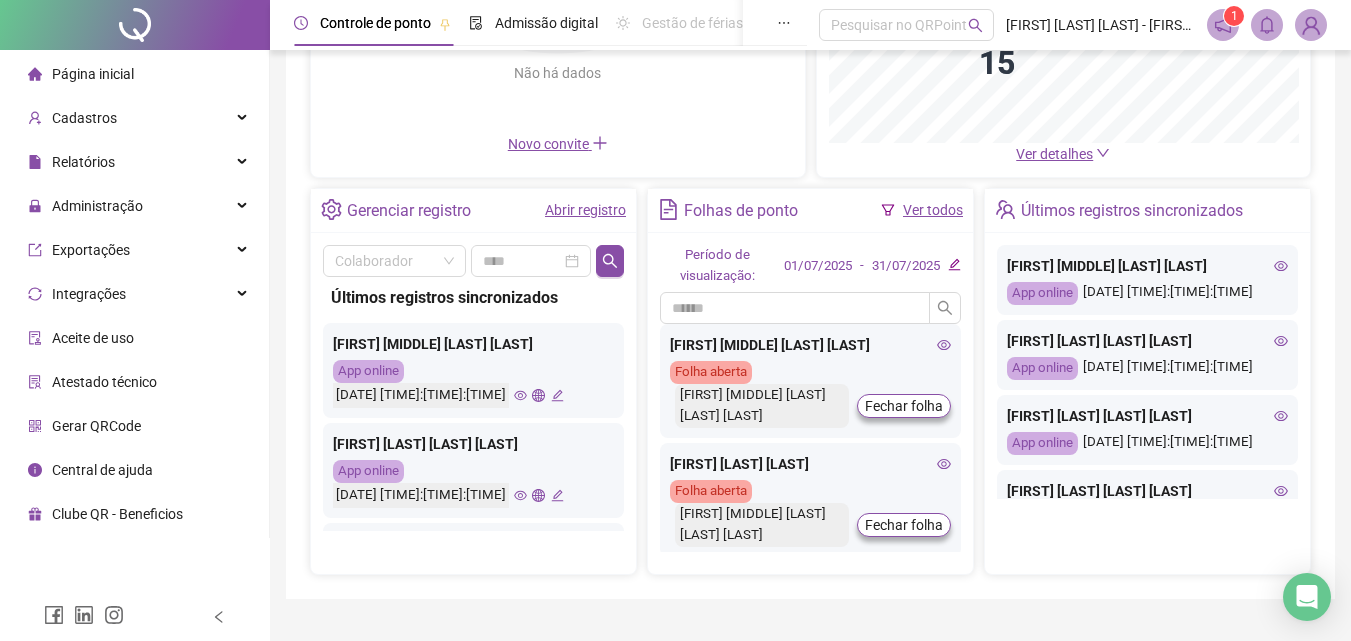 scroll, scrollTop: 200, scrollLeft: 0, axis: vertical 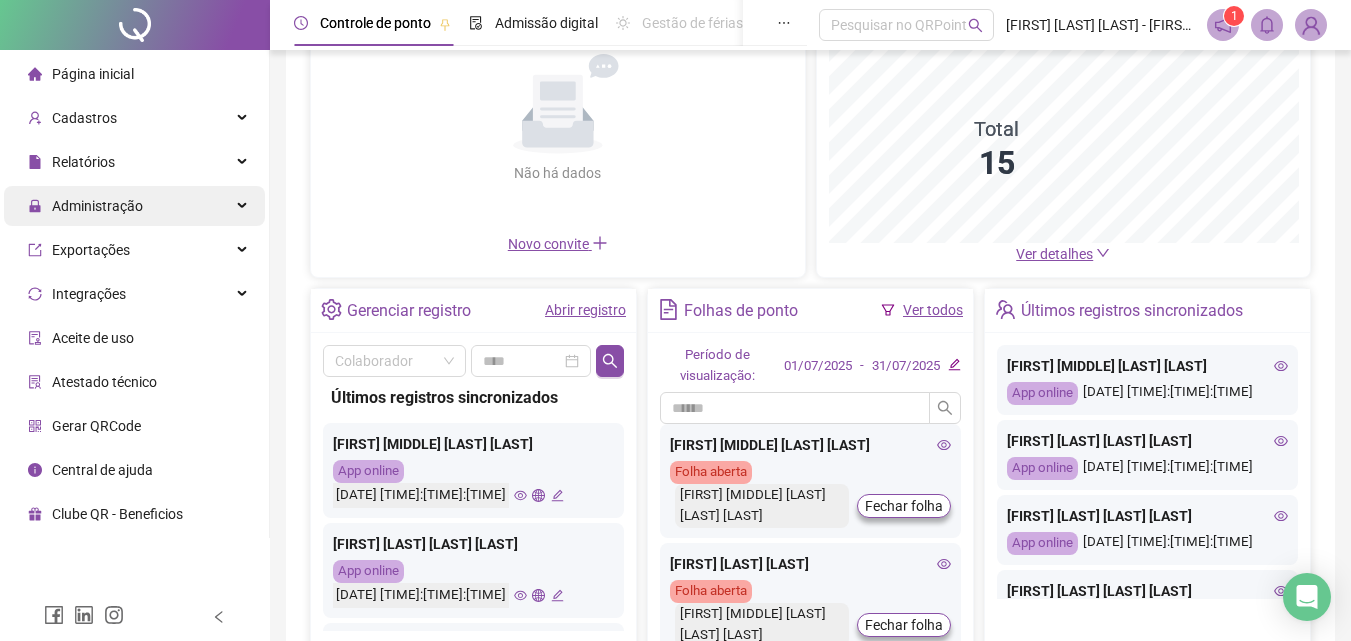 click on "Administração" at bounding box center (97, 206) 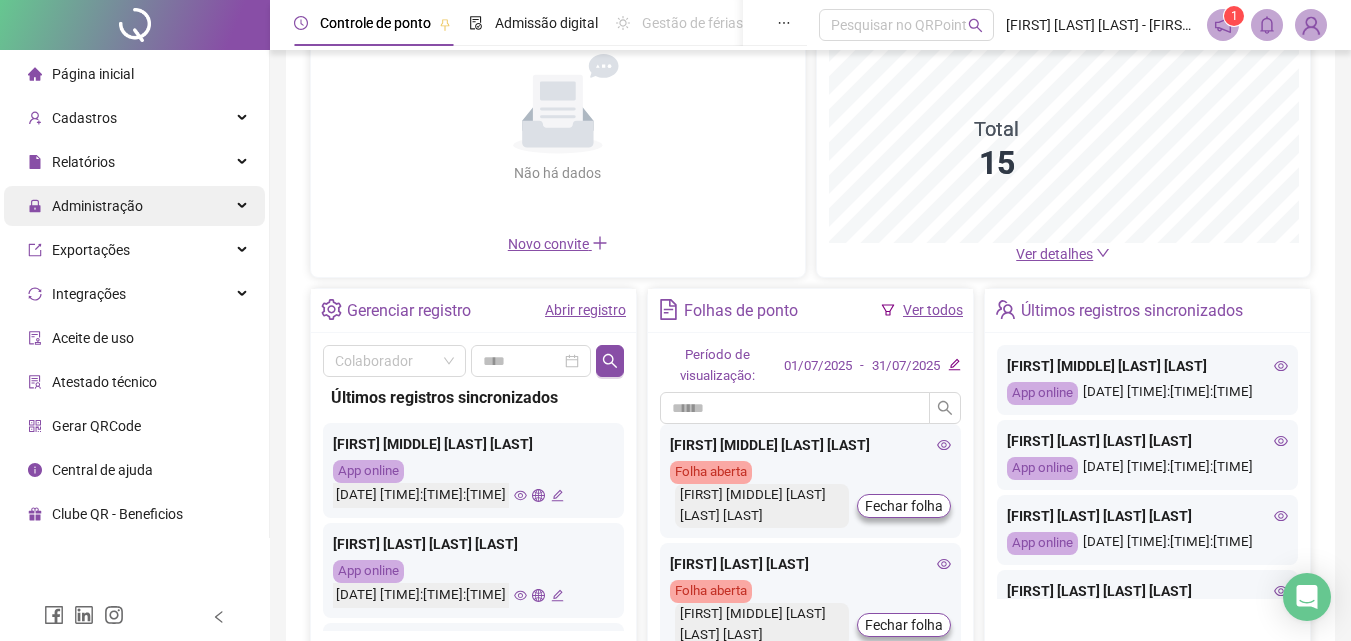 click on "Administração" at bounding box center (97, 206) 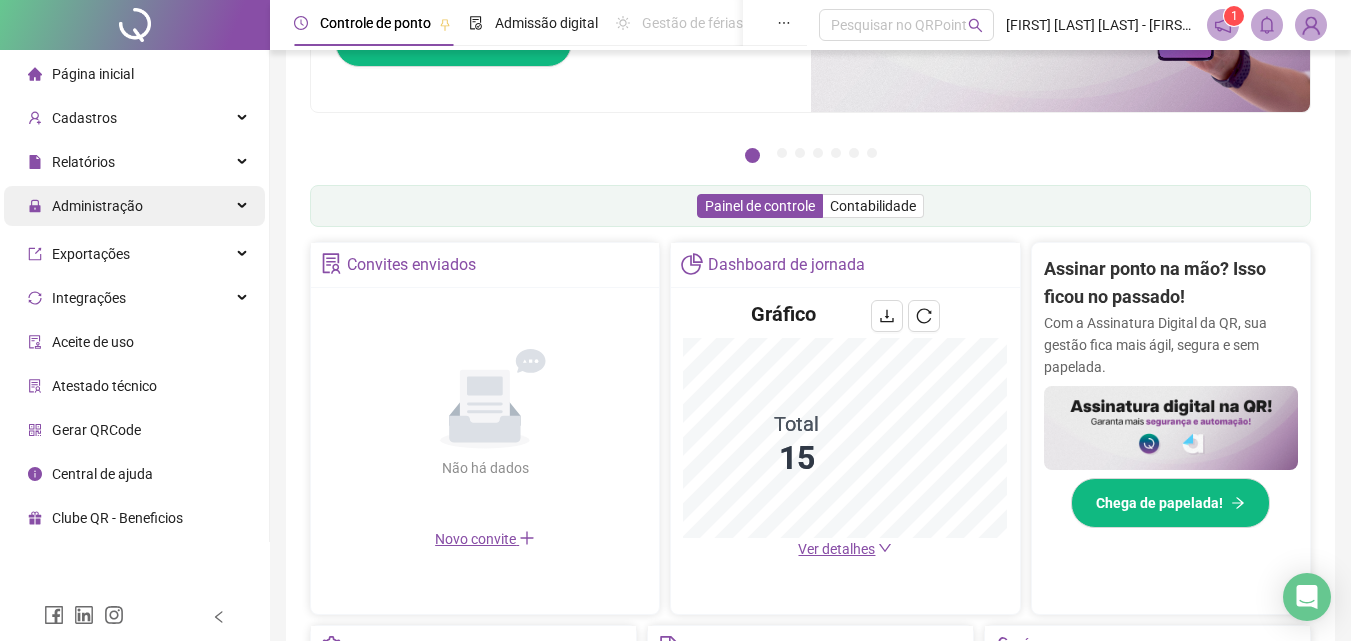 scroll, scrollTop: 595, scrollLeft: 0, axis: vertical 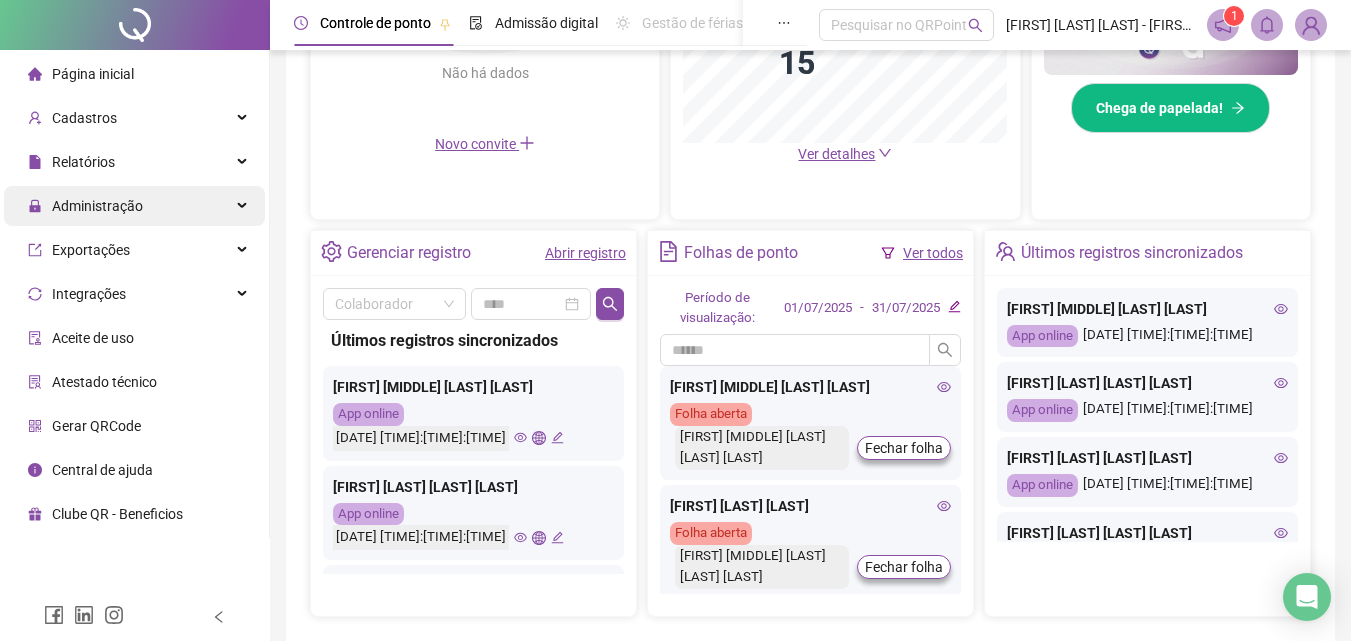 click on "Administração" at bounding box center (85, 206) 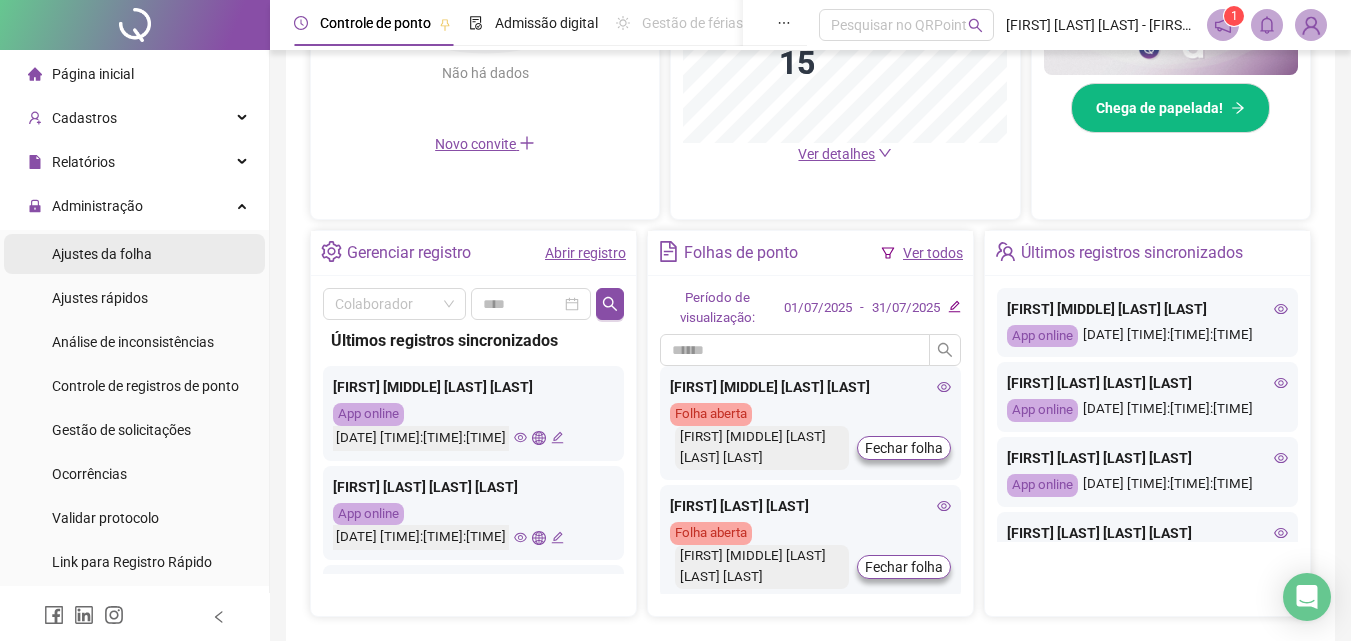 click on "Ajustes da folha" at bounding box center [102, 254] 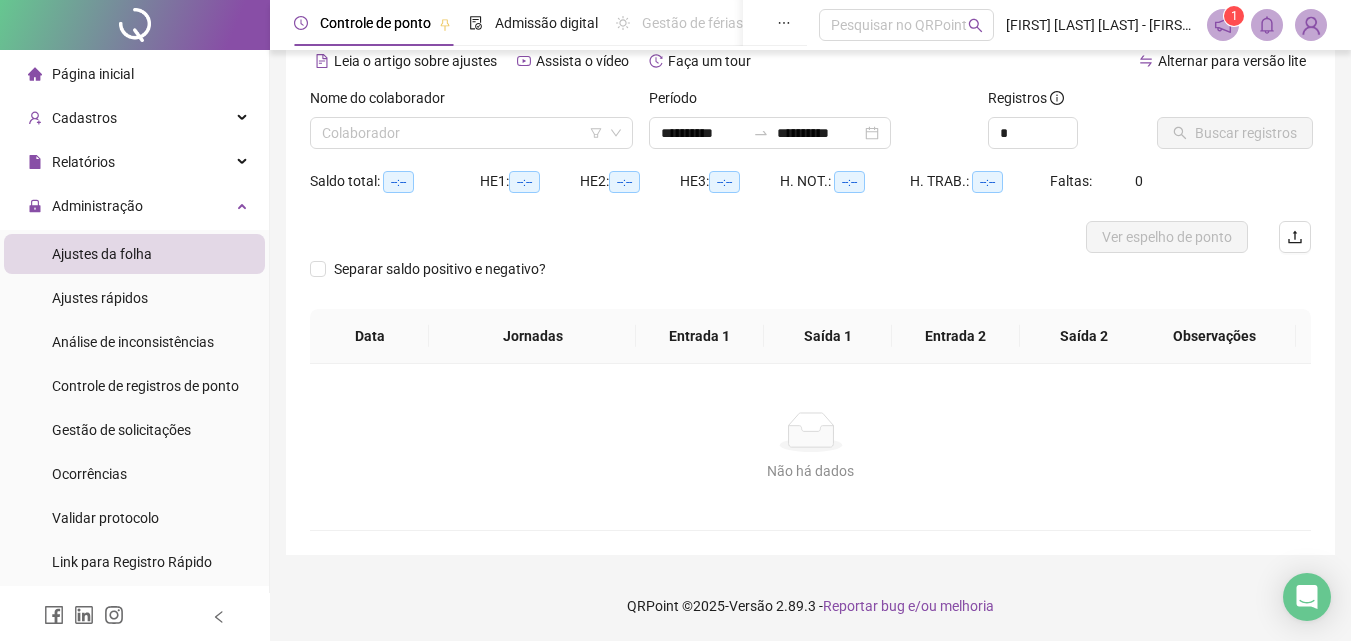scroll, scrollTop: 97, scrollLeft: 0, axis: vertical 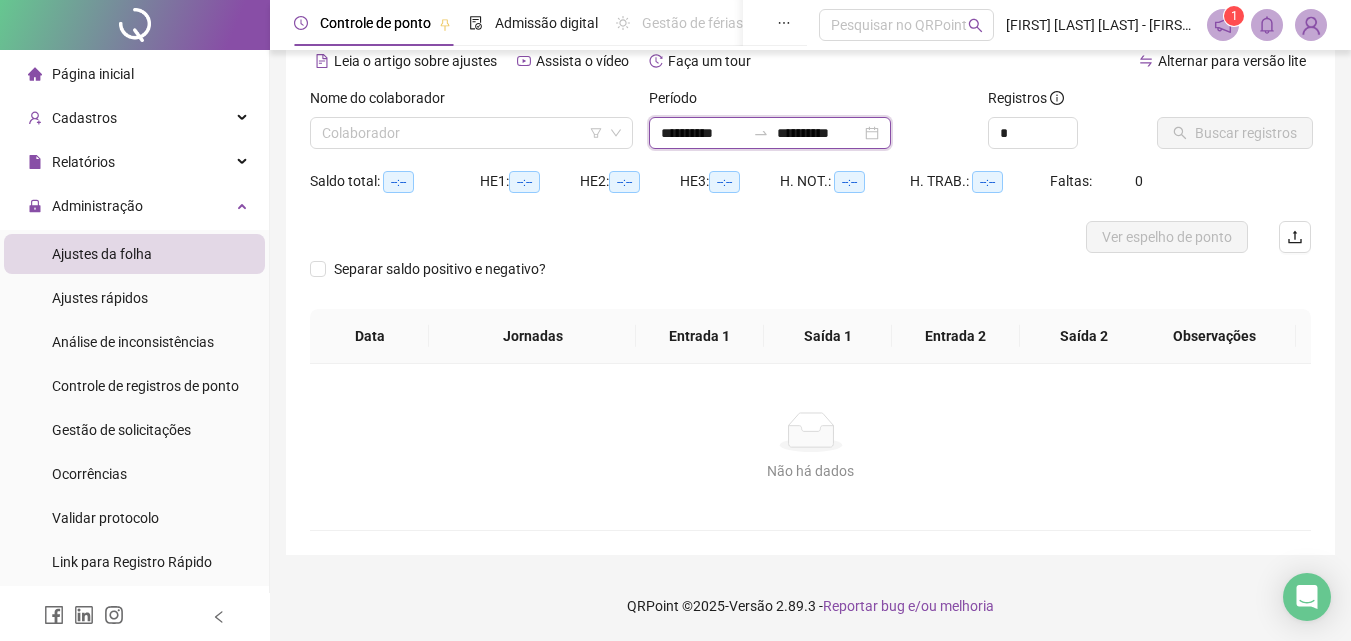 click on "**********" at bounding box center (819, 133) 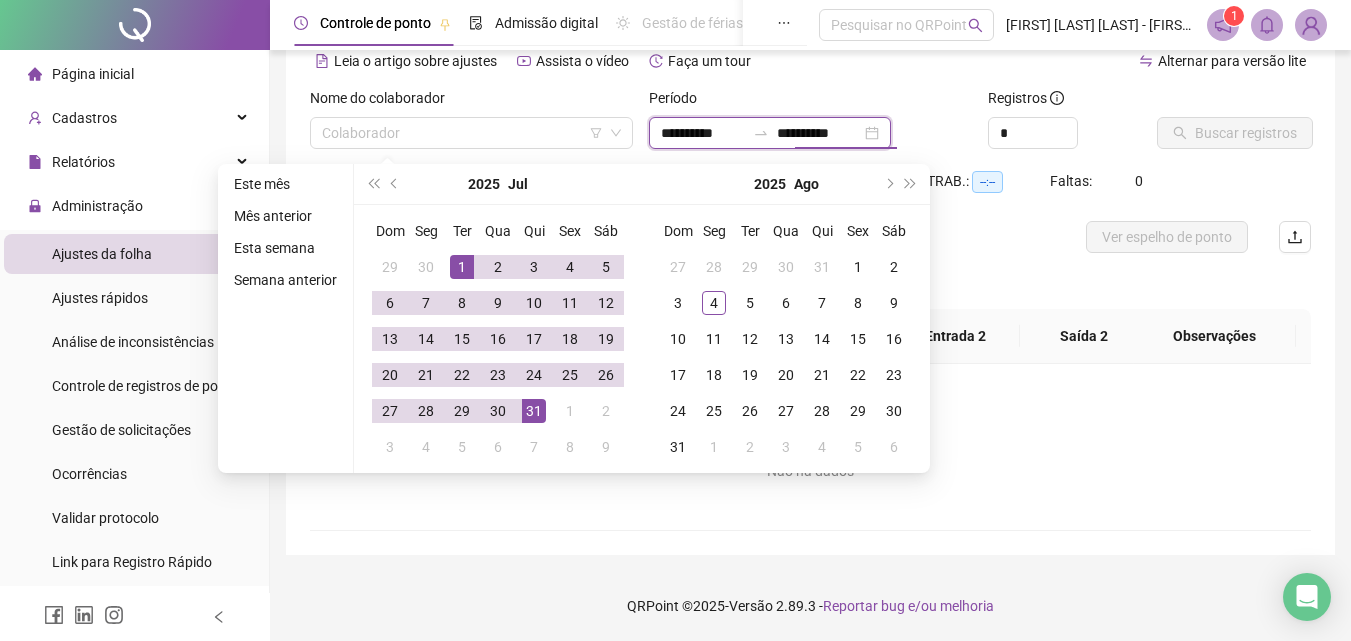 click on "**********" at bounding box center (703, 133) 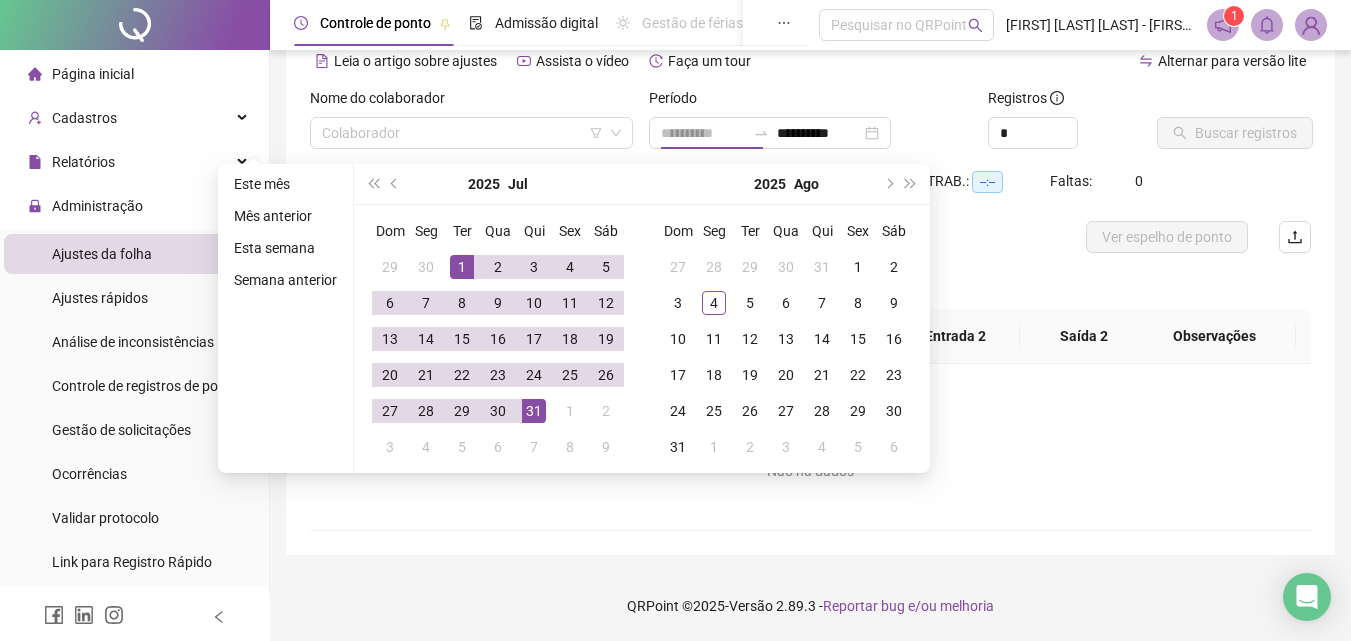 click on "1" at bounding box center (462, 267) 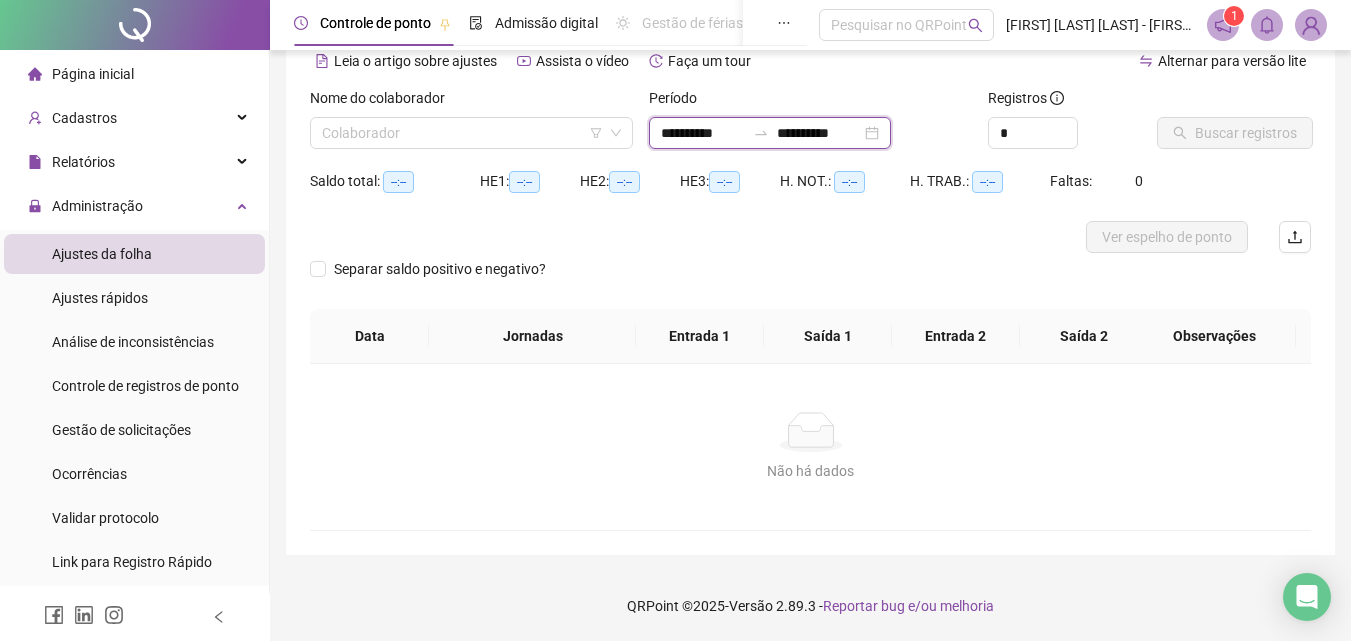 click on "**********" at bounding box center (703, 133) 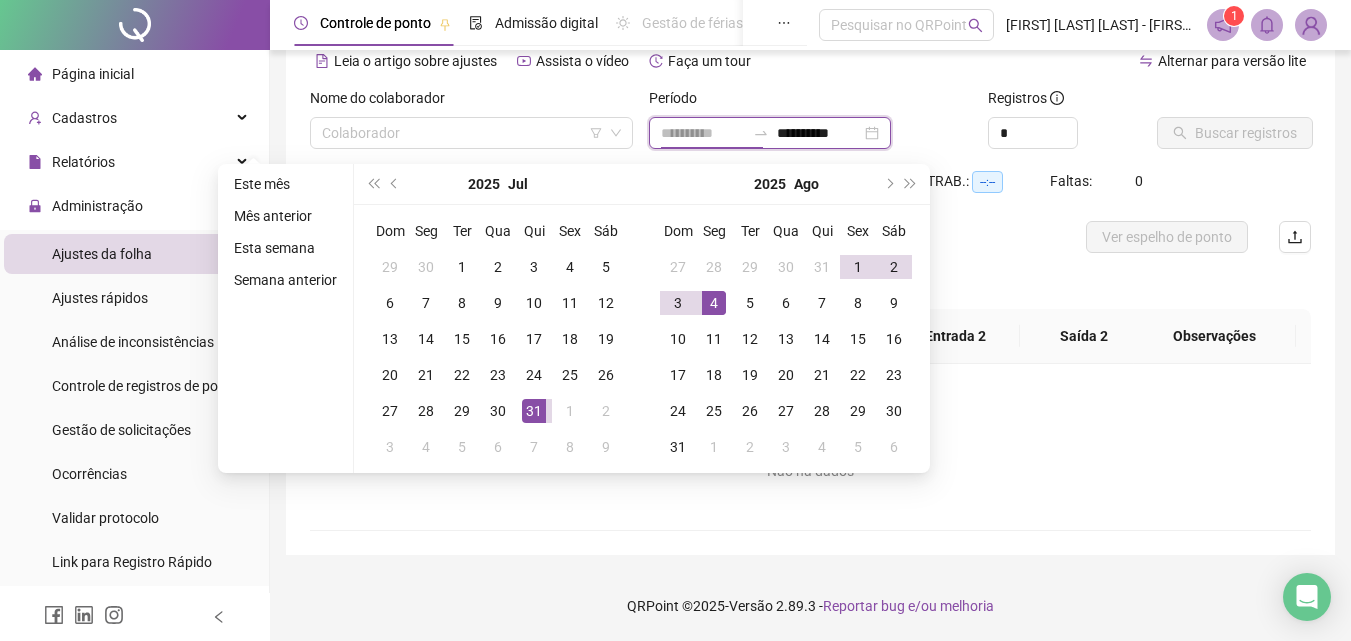 type on "**********" 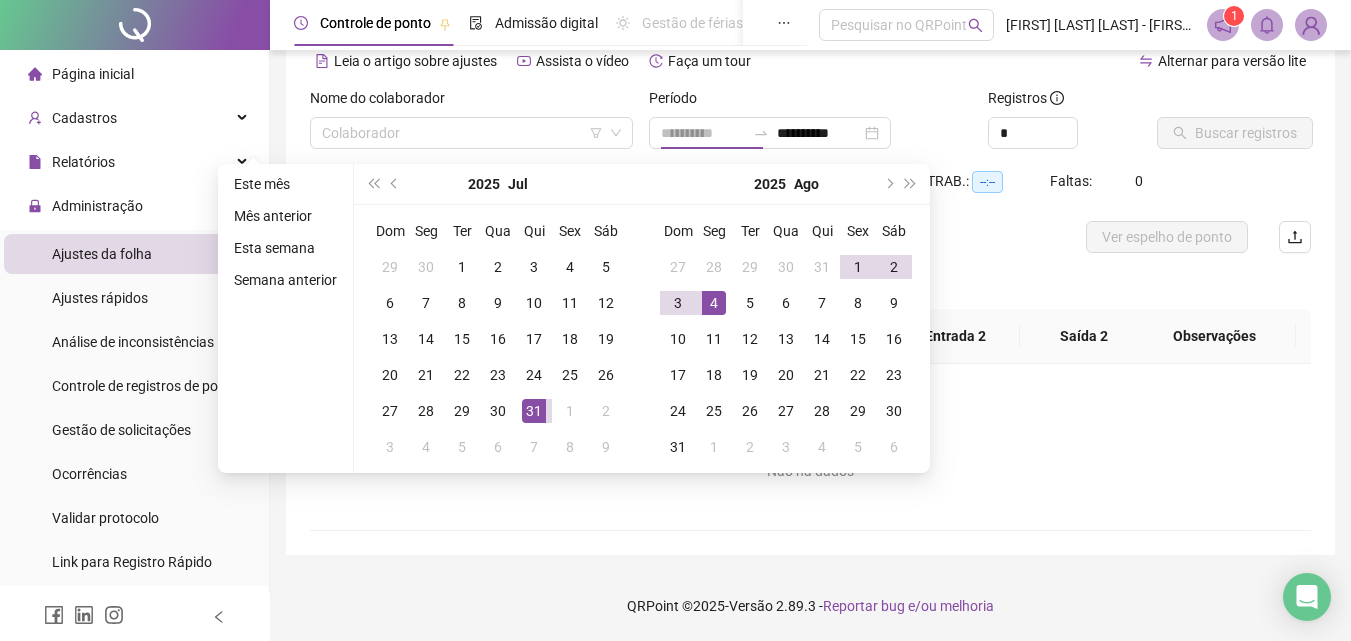 click on "4" at bounding box center (714, 303) 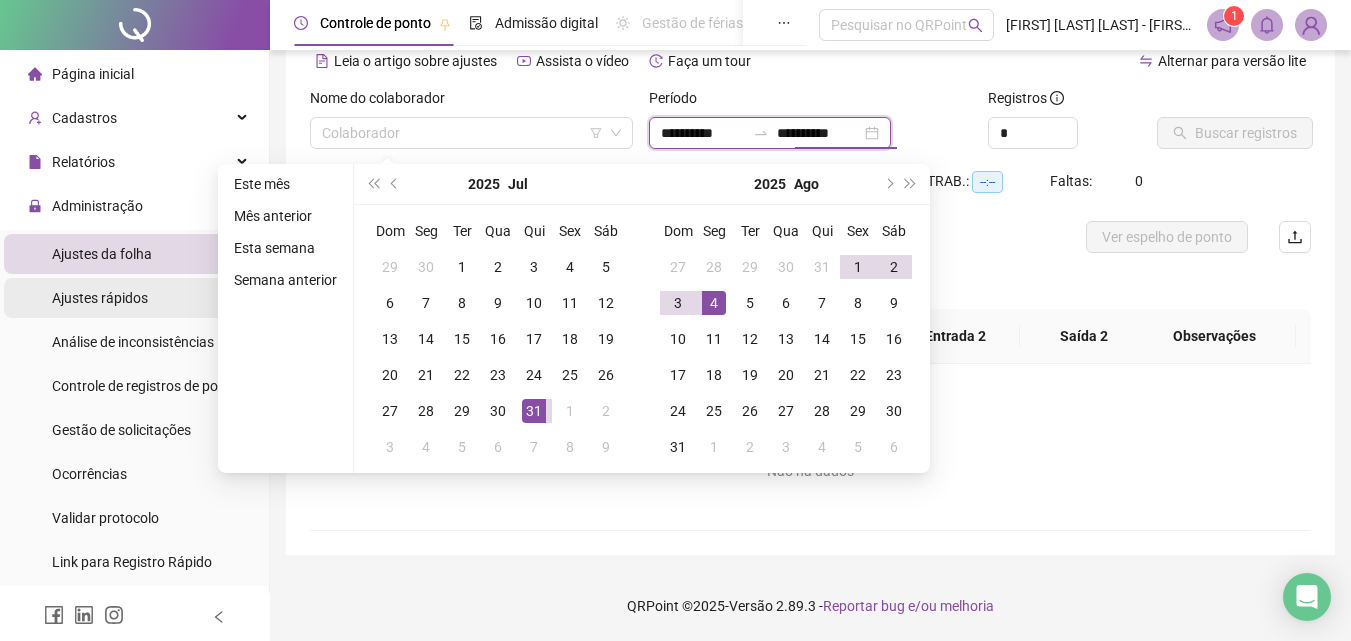 type on "**********" 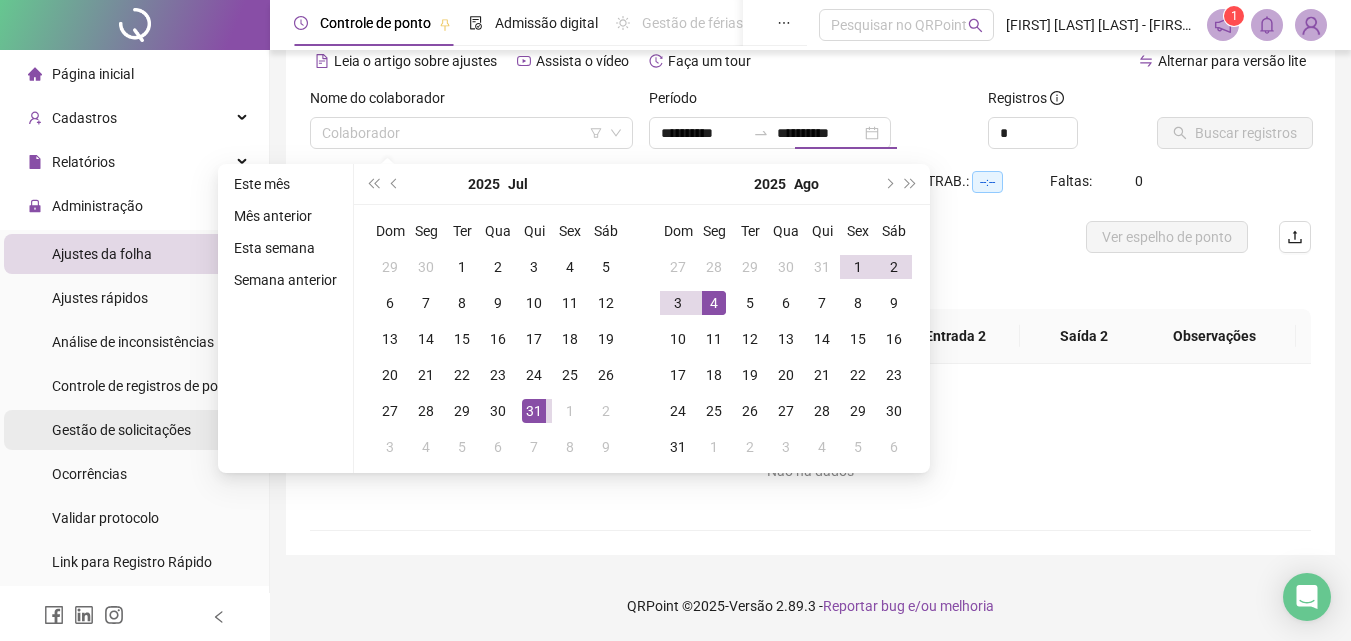 click on "Gestão de solicitações" at bounding box center (121, 430) 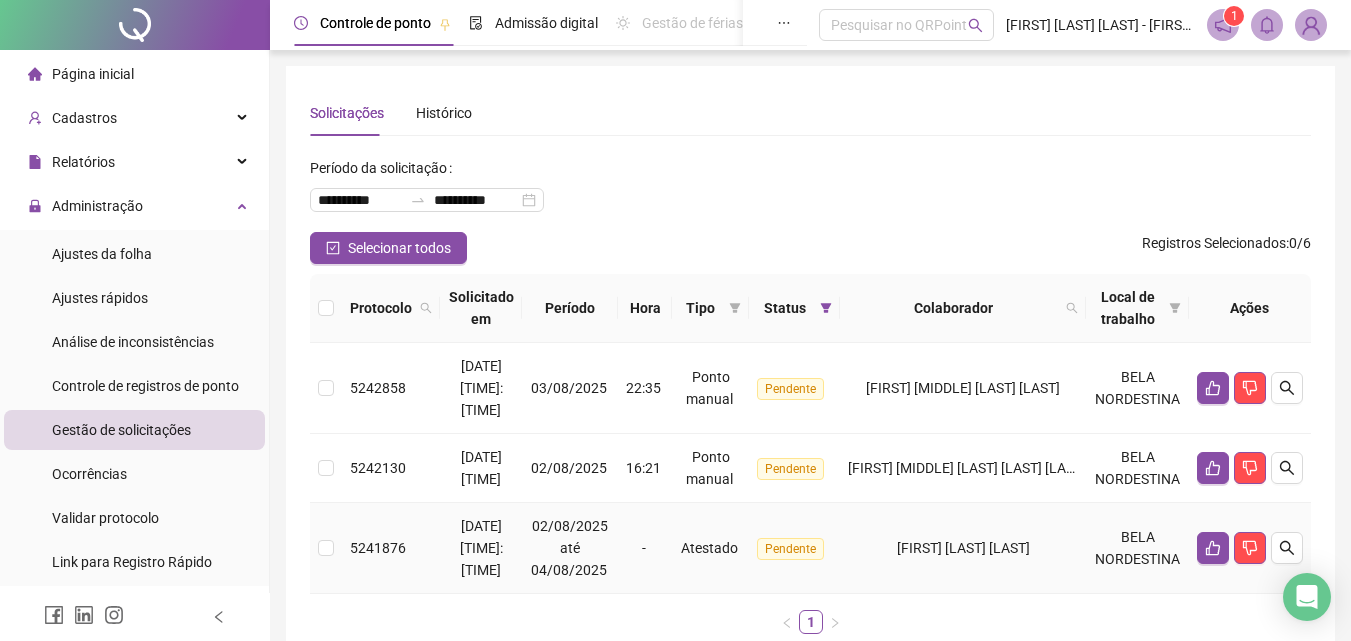 scroll, scrollTop: 97, scrollLeft: 0, axis: vertical 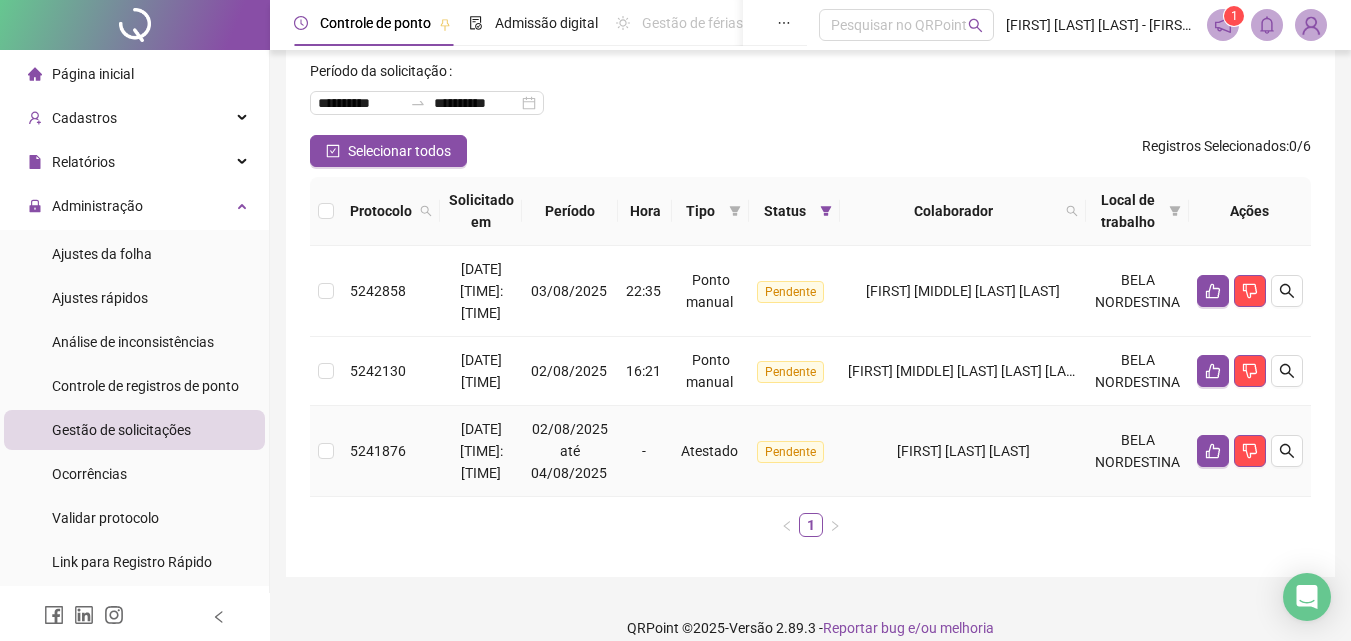 click on "[FIRST] [LAST] [LAST]" at bounding box center [963, 451] 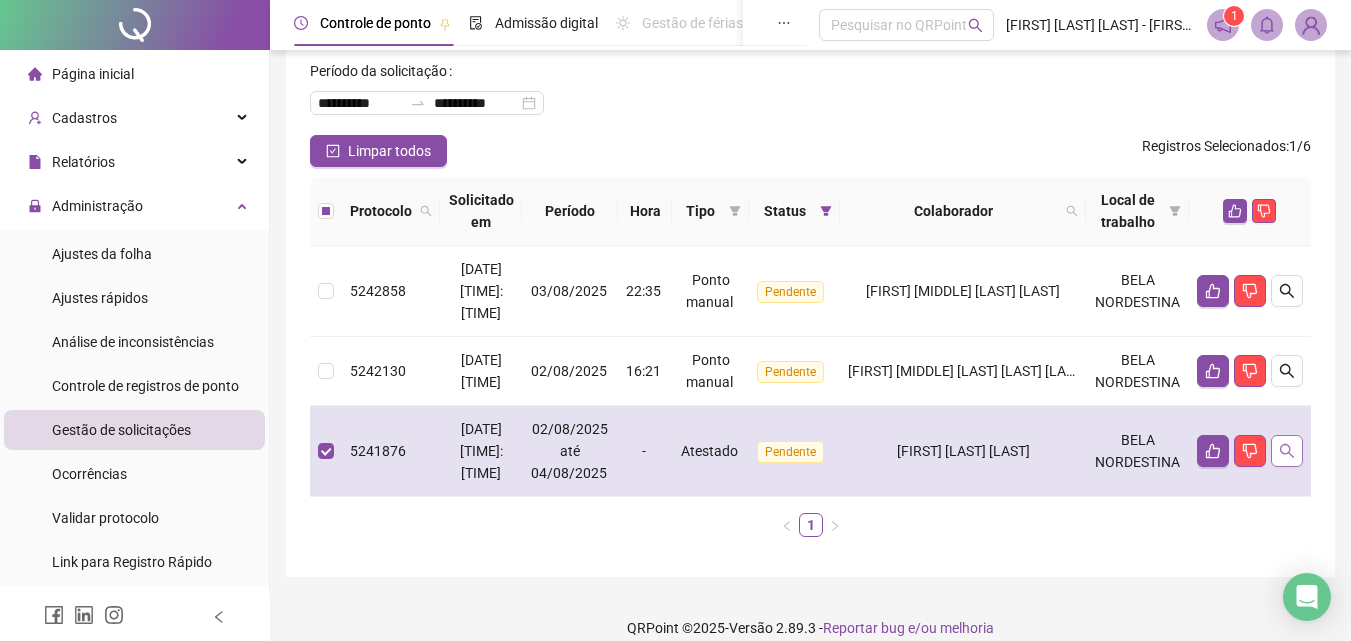 click 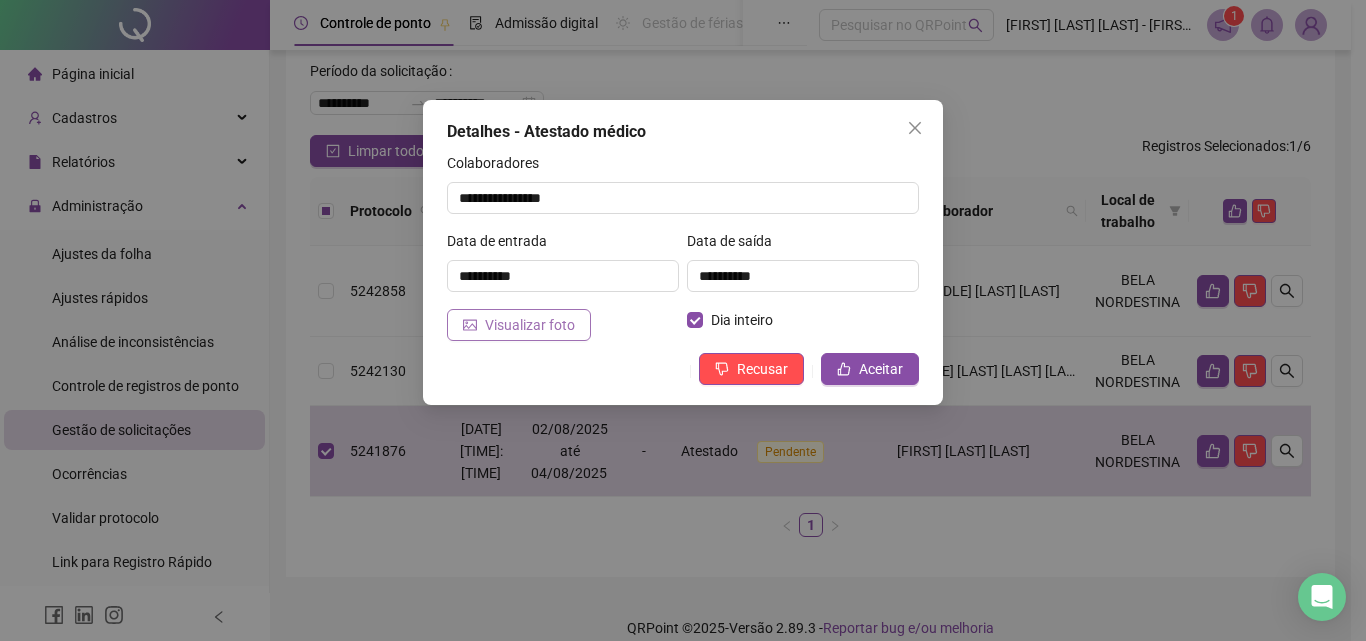 click on "Visualizar foto" at bounding box center (519, 325) 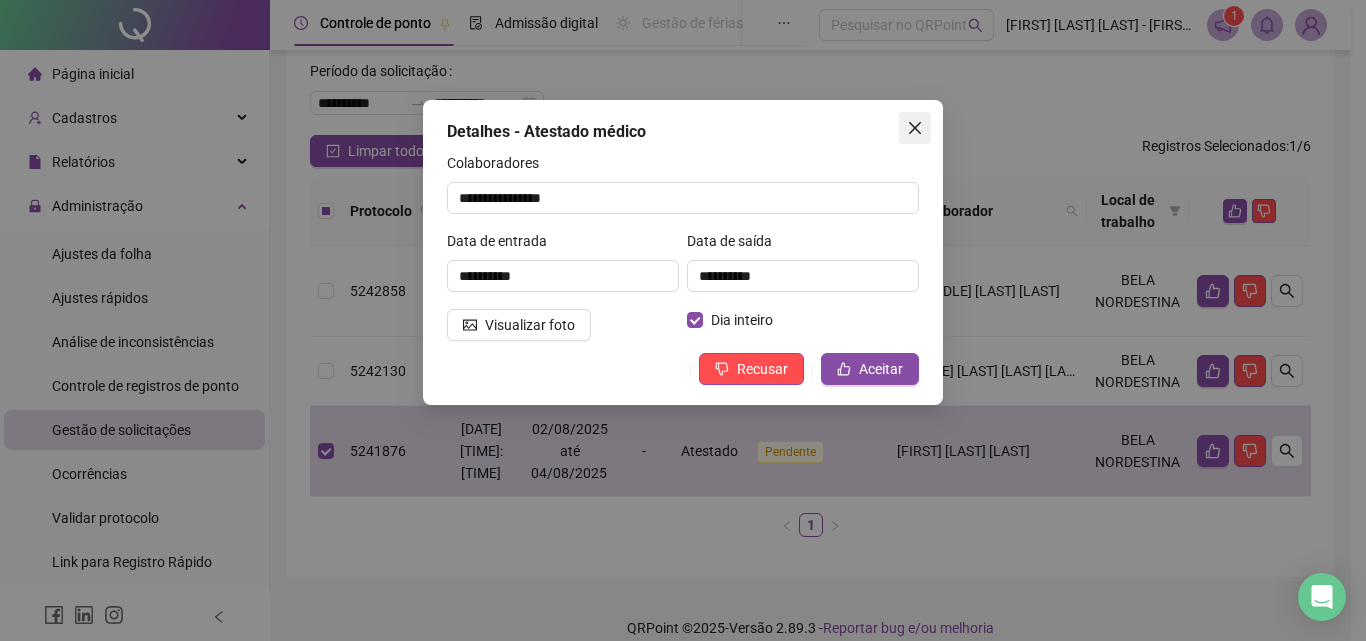 click at bounding box center [915, 128] 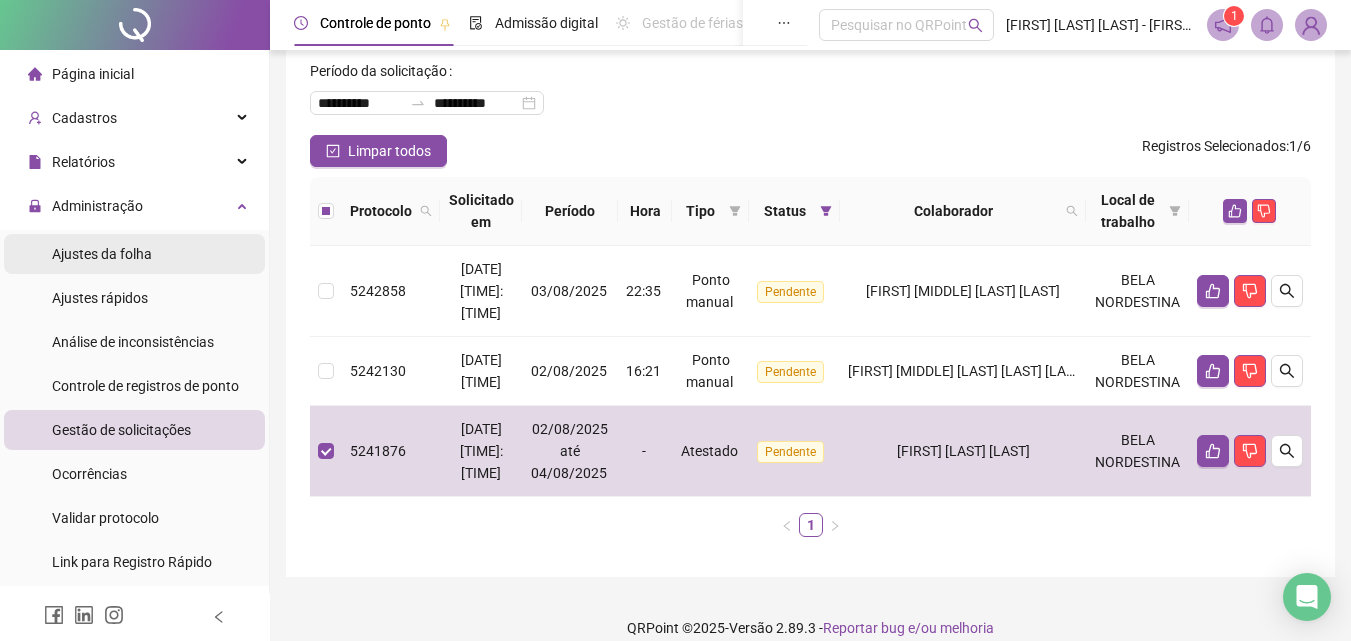 click on "Ajustes da folha" at bounding box center [102, 254] 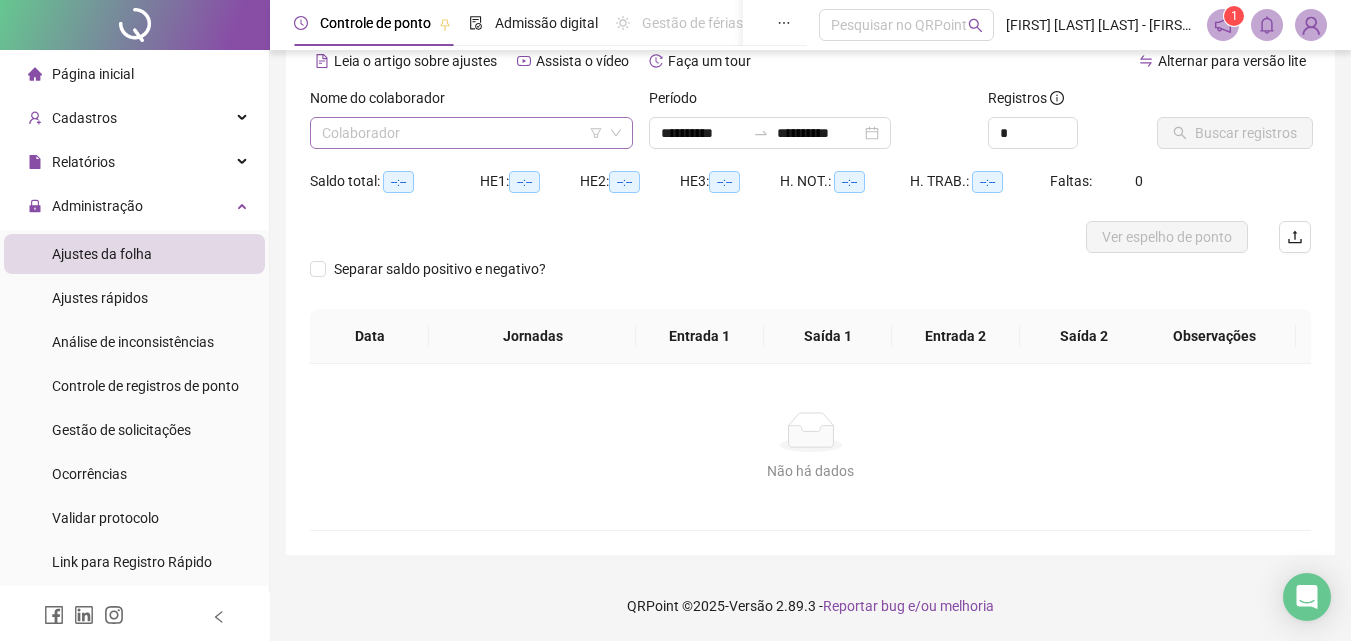 click at bounding box center [462, 133] 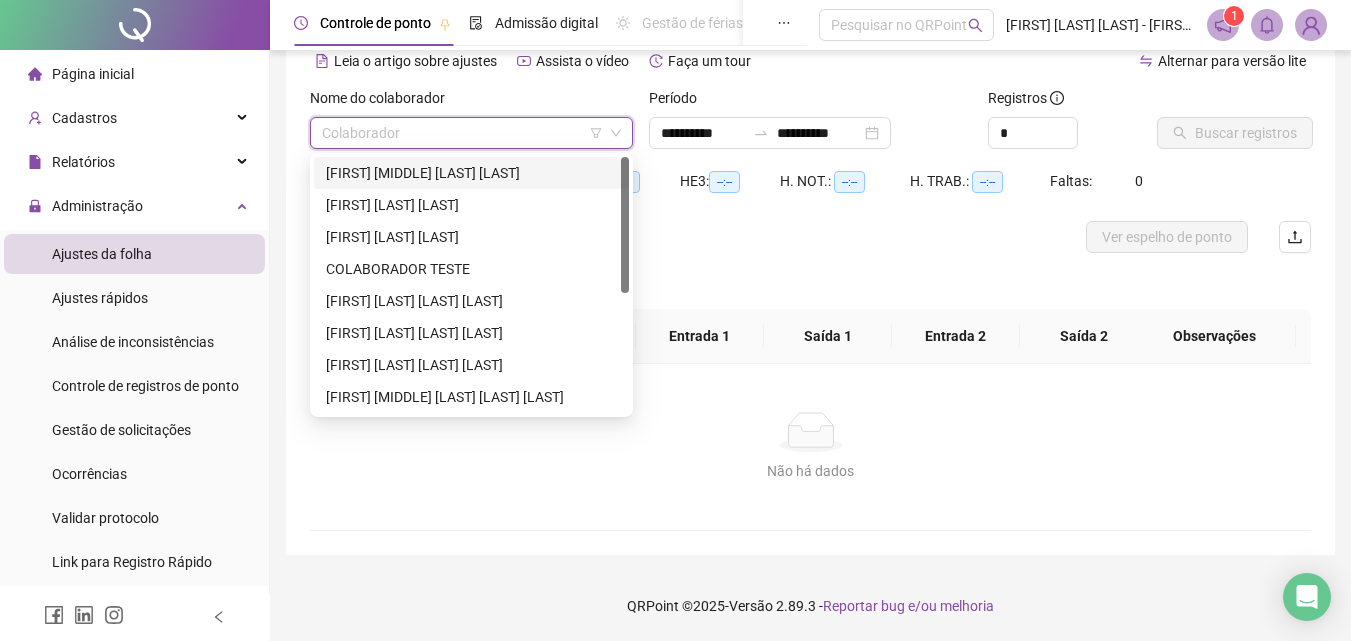 click on "[FIRST] [MIDDLE] [LAST] [LAST]" at bounding box center [471, 173] 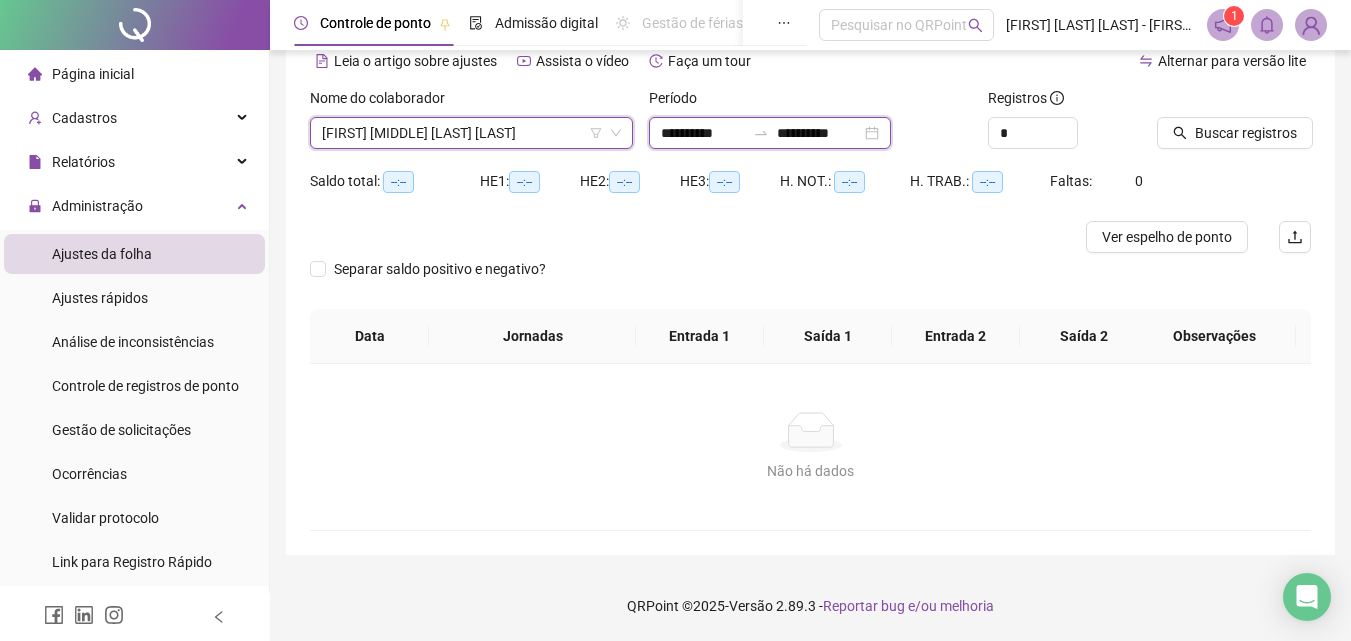 click on "**********" at bounding box center [819, 133] 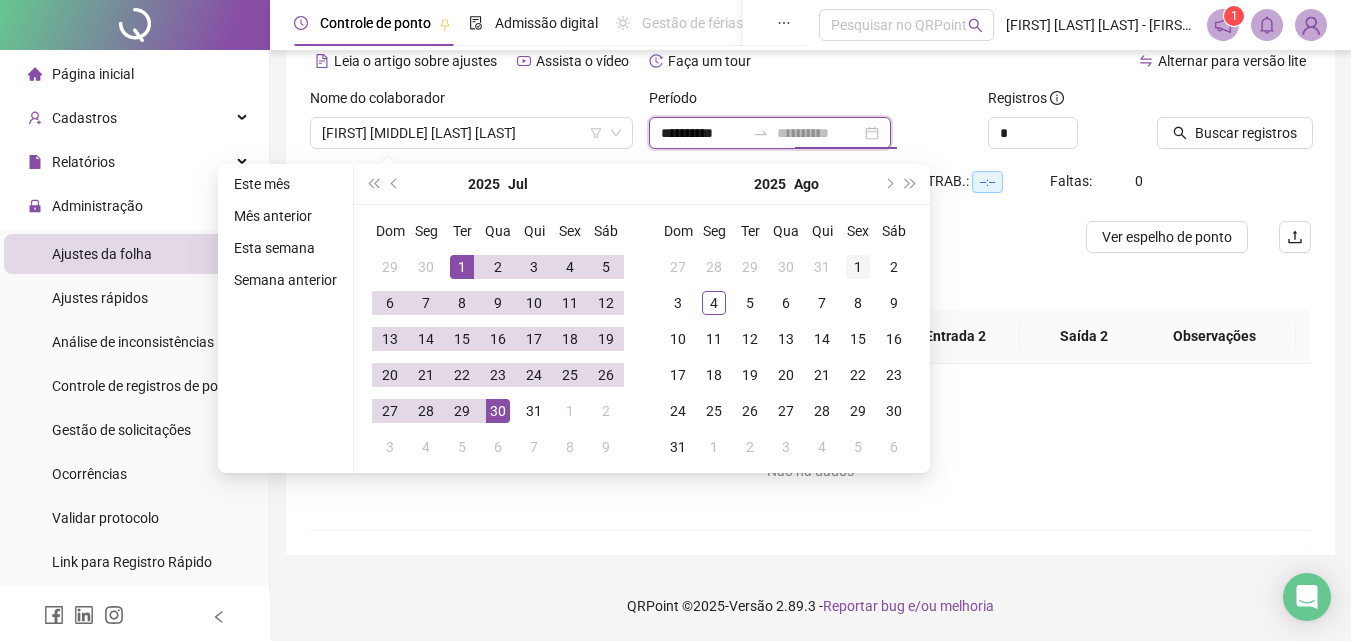 type on "**********" 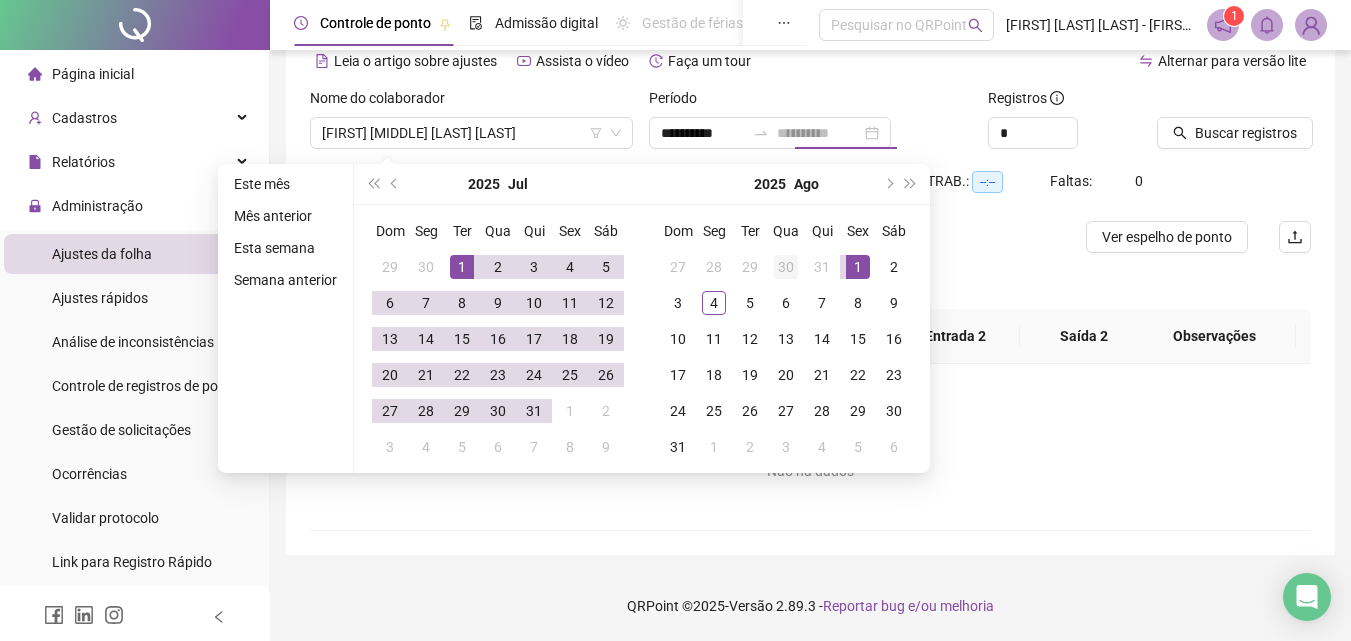 click on "1" at bounding box center [858, 267] 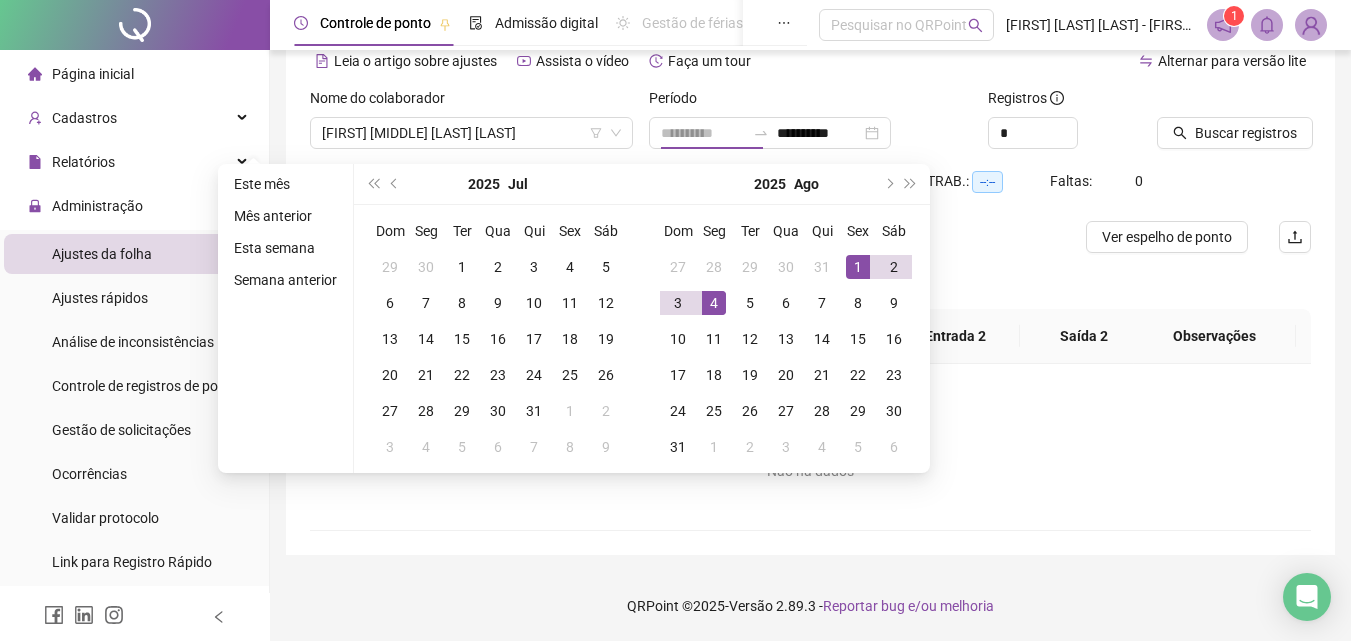 click on "4" at bounding box center [714, 303] 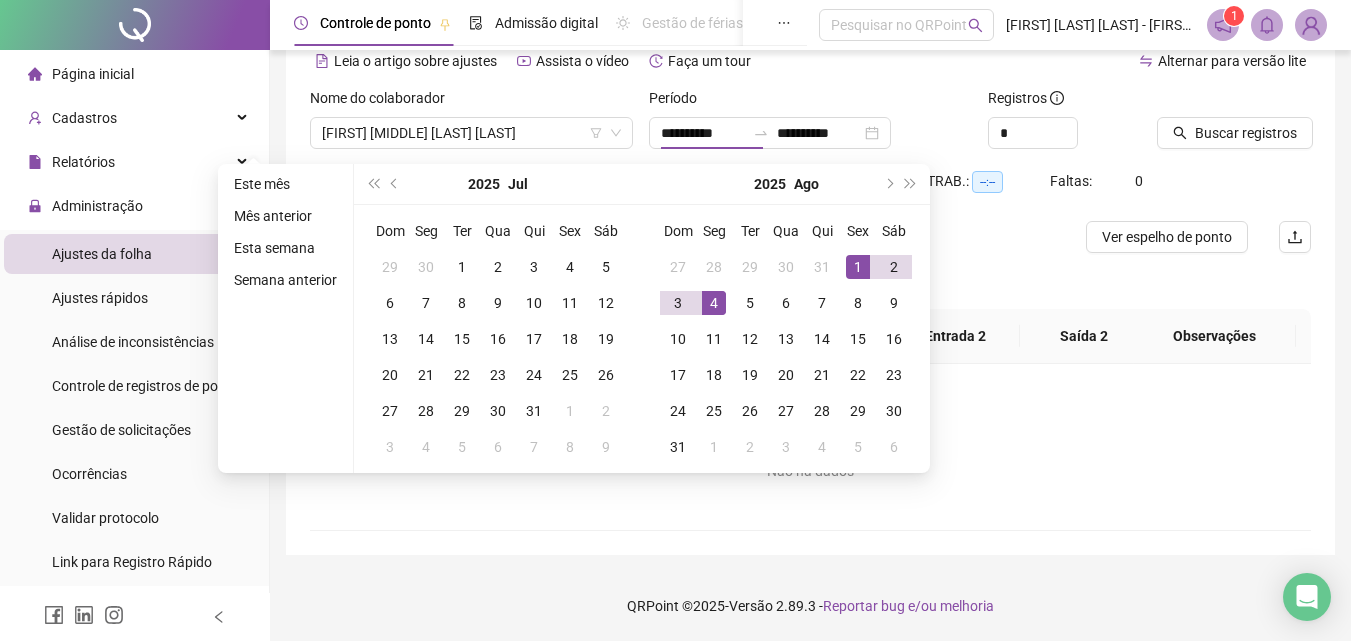 type on "**********" 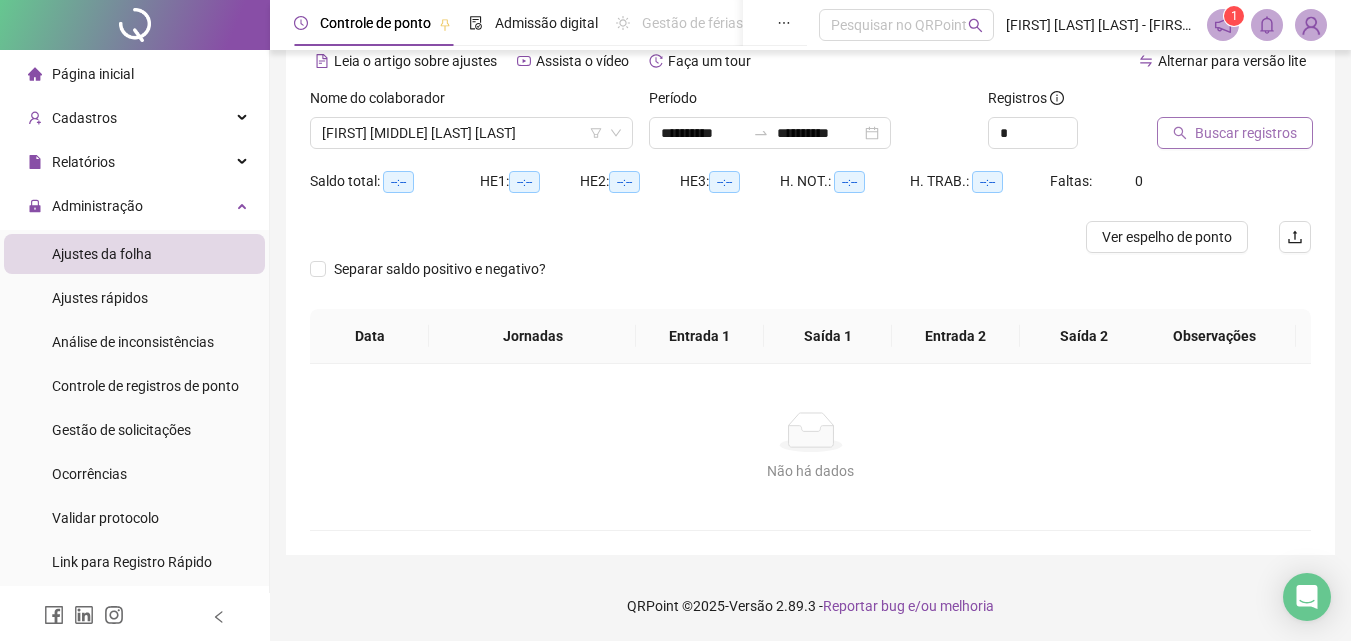 click on "Buscar registros" at bounding box center [1246, 133] 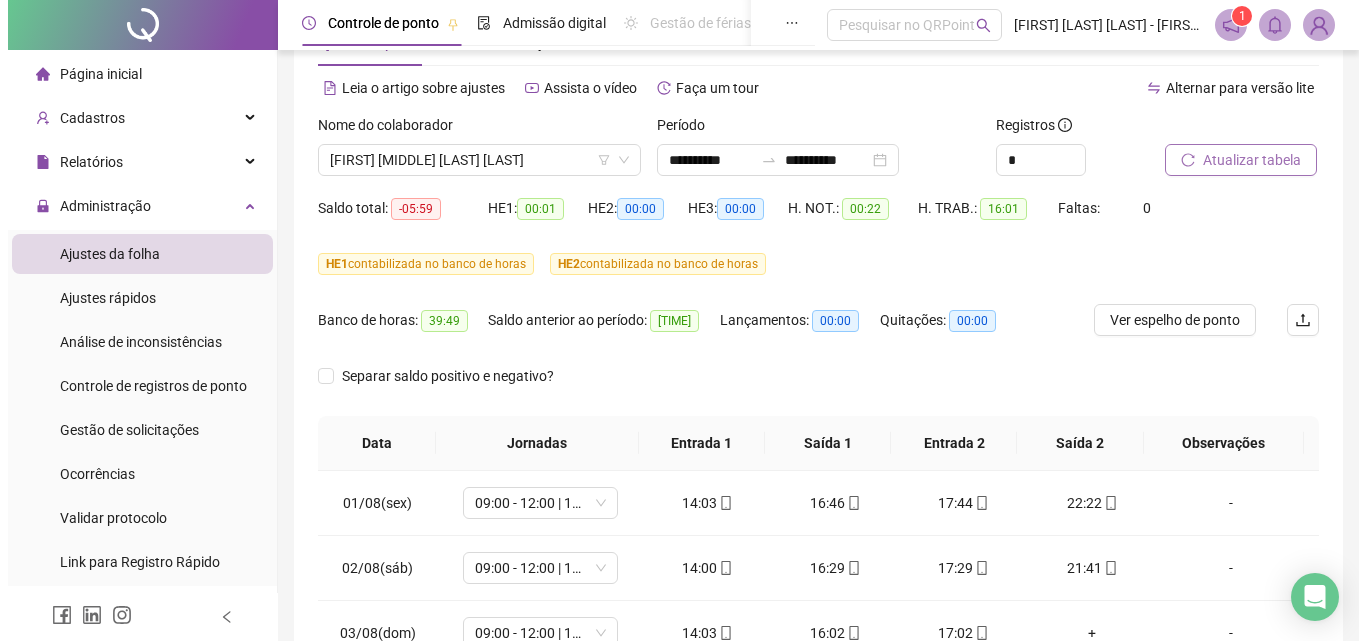 scroll, scrollTop: 0, scrollLeft: 0, axis: both 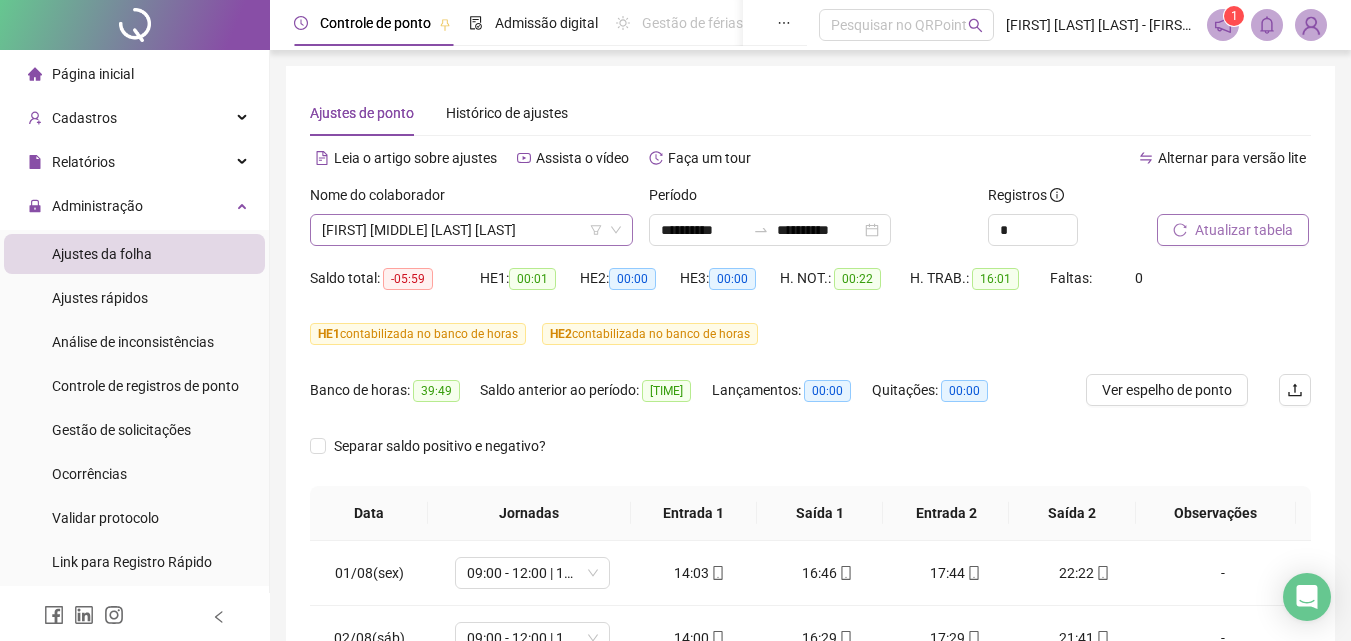 click on "[FIRST] [MIDDLE] [LAST] [LAST]" at bounding box center (471, 230) 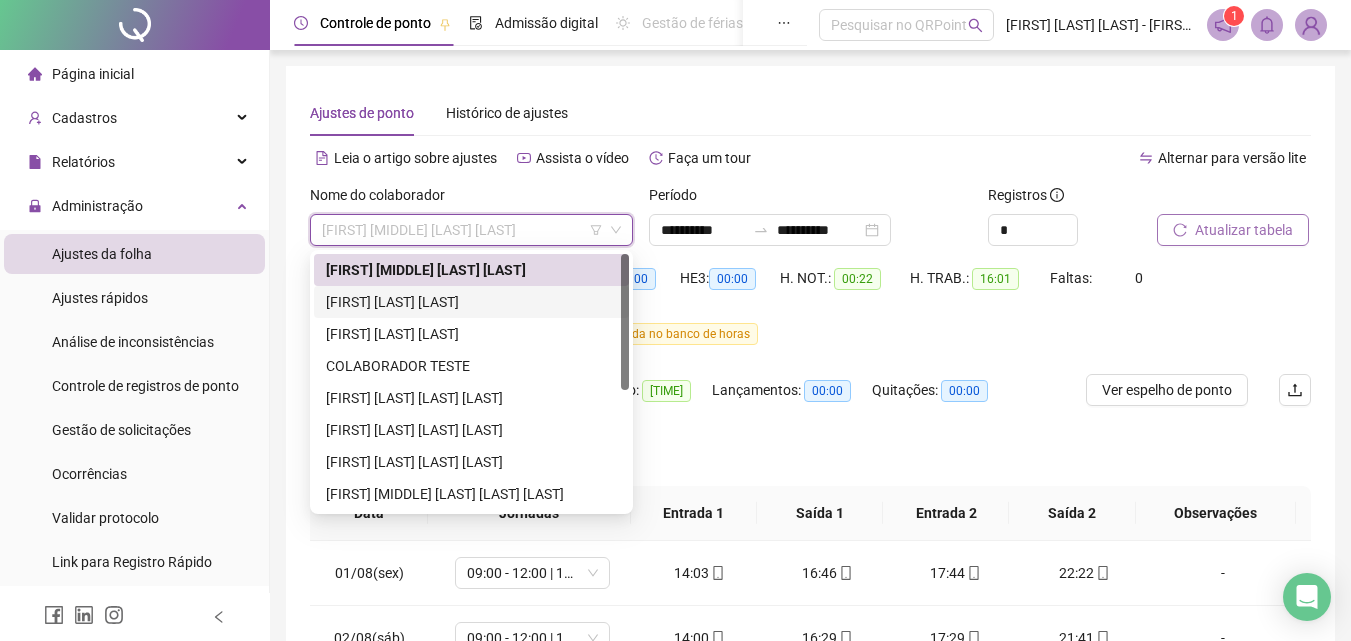 click on "[FIRST] [LAST] [LAST]" at bounding box center (471, 302) 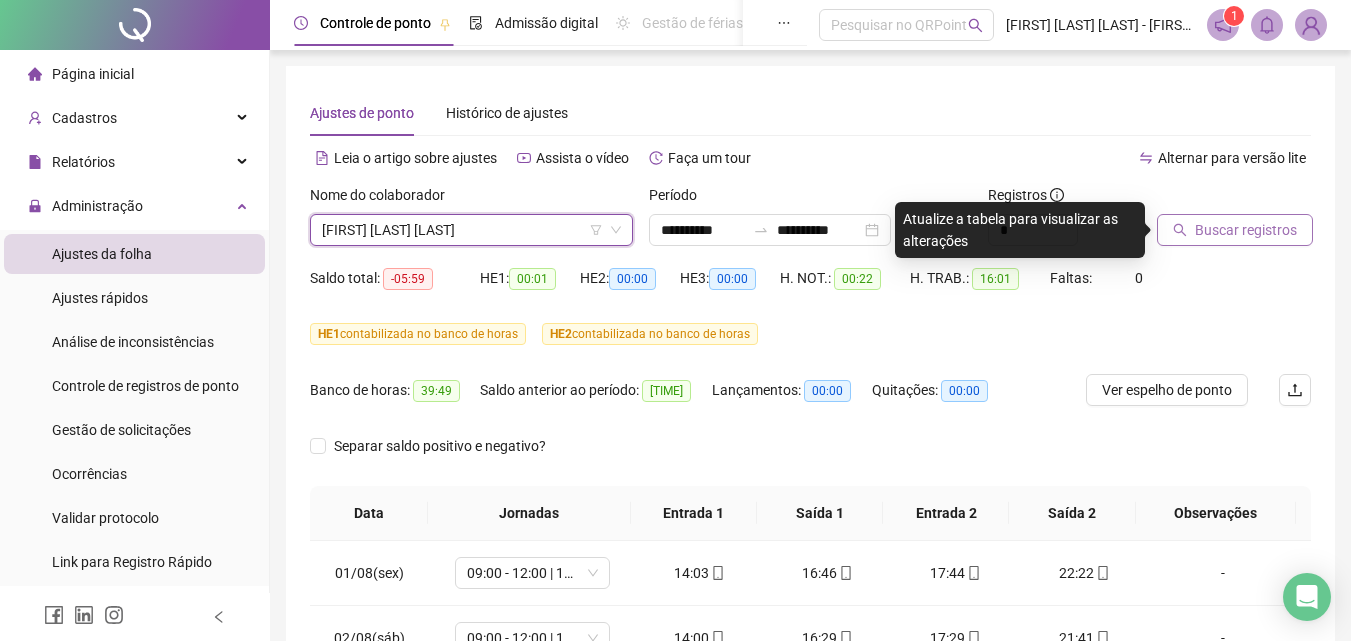 click on "Buscar registros" at bounding box center [1235, 230] 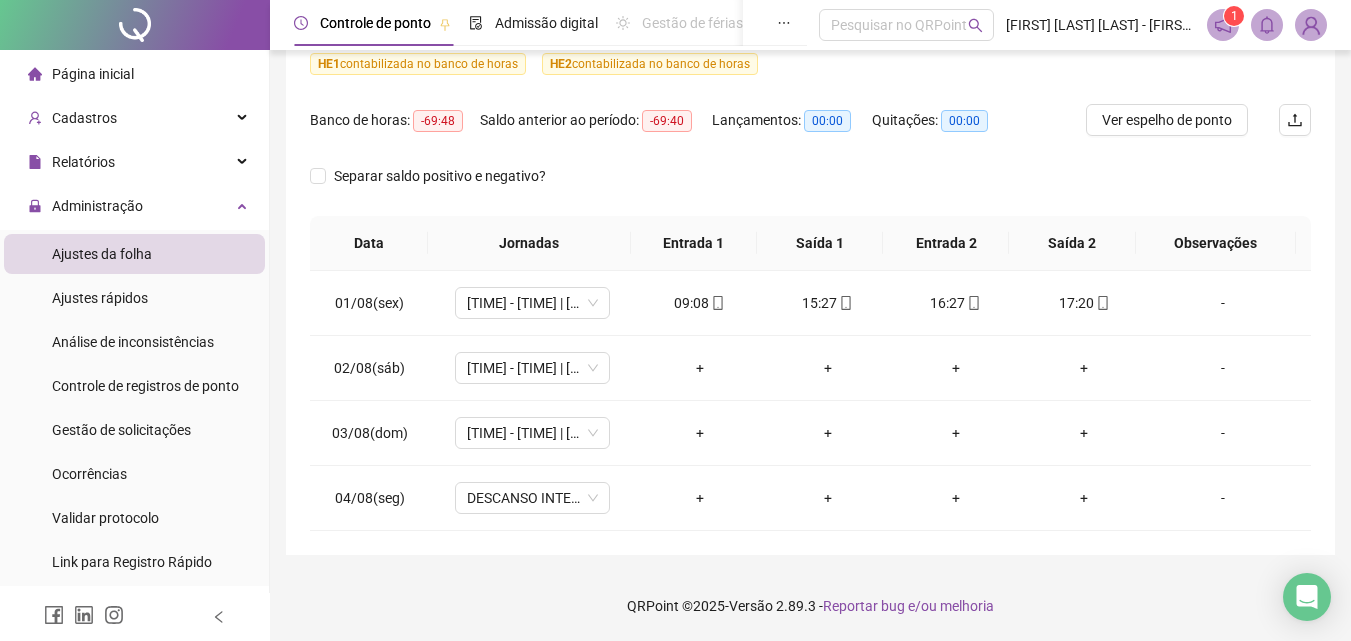 scroll, scrollTop: 70, scrollLeft: 0, axis: vertical 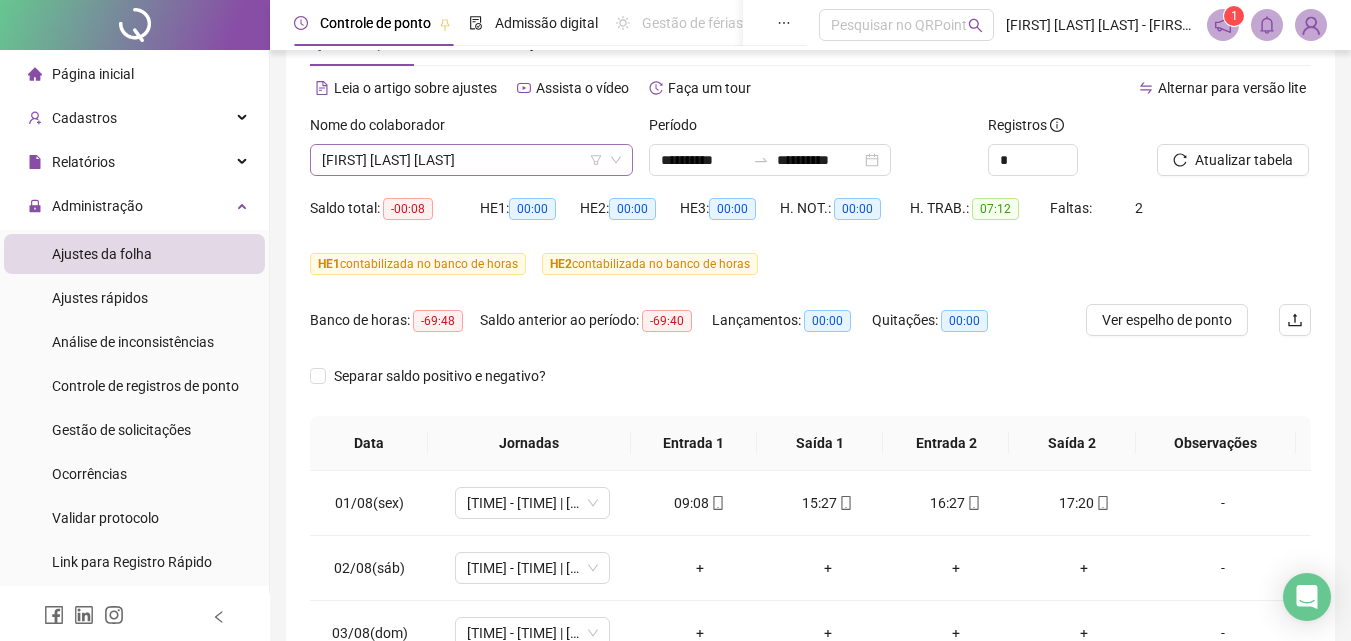 click on "[FIRST] [LAST] [LAST]" at bounding box center (471, 160) 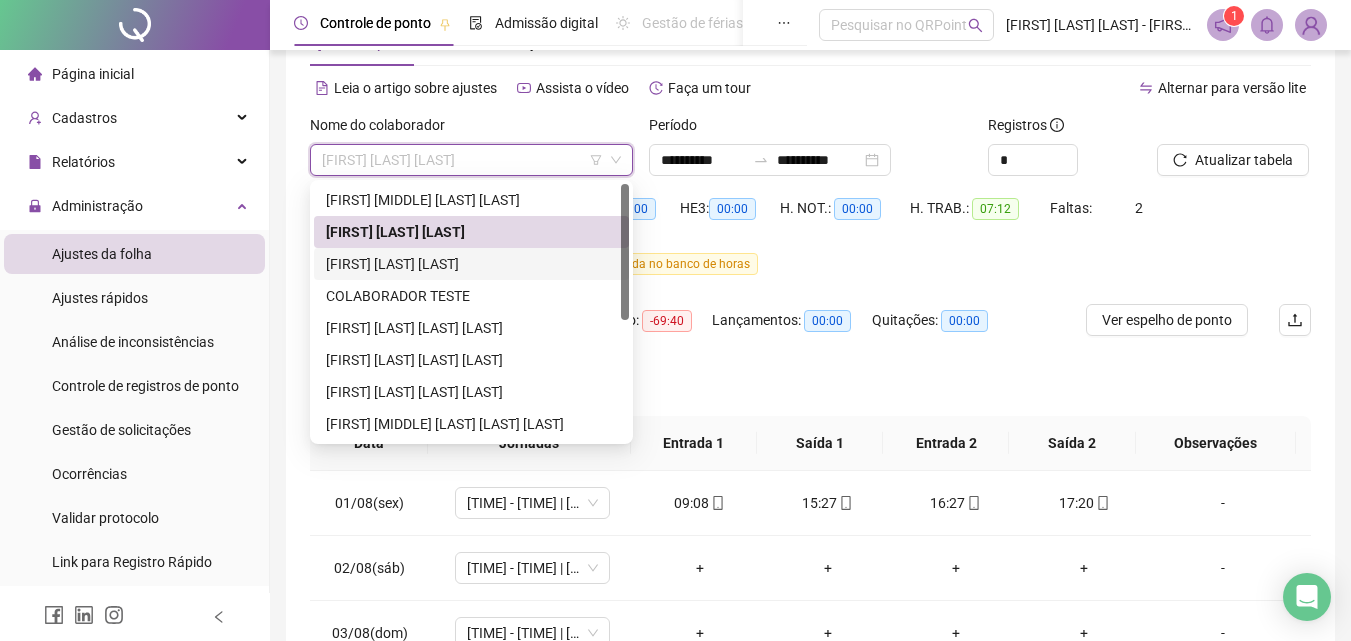 click on "[FIRST] [LAST] [LAST]" at bounding box center (471, 264) 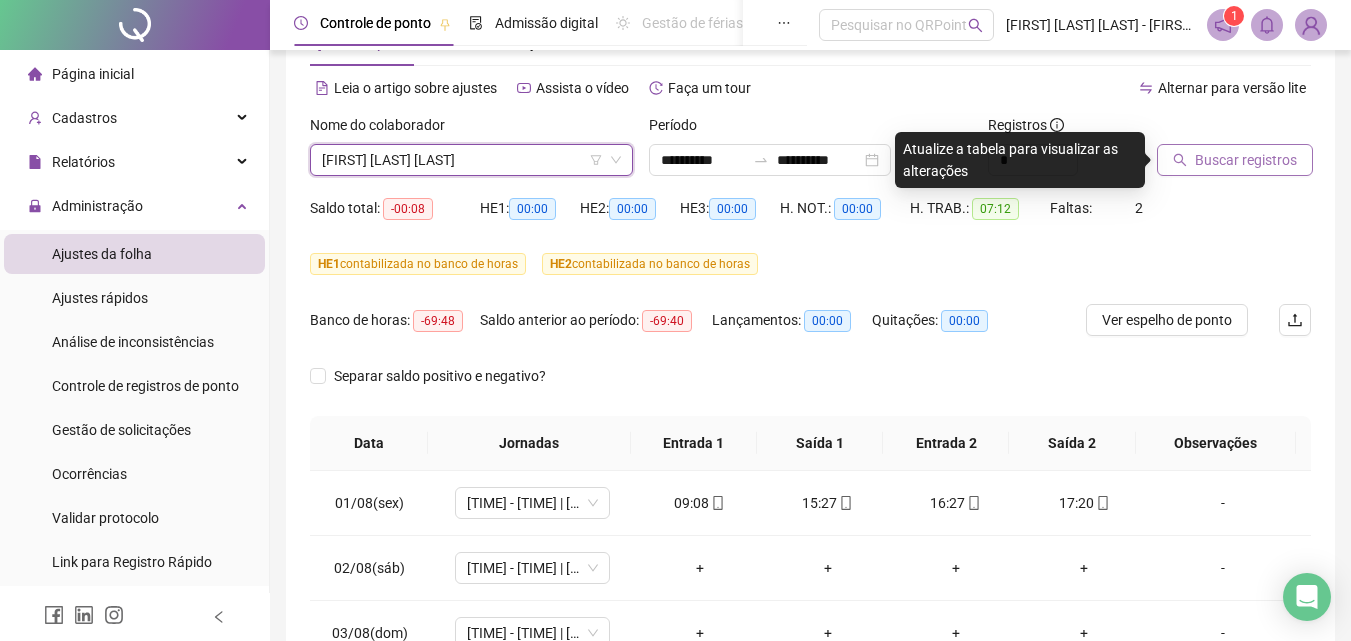 click on "Buscar registros" at bounding box center (1246, 160) 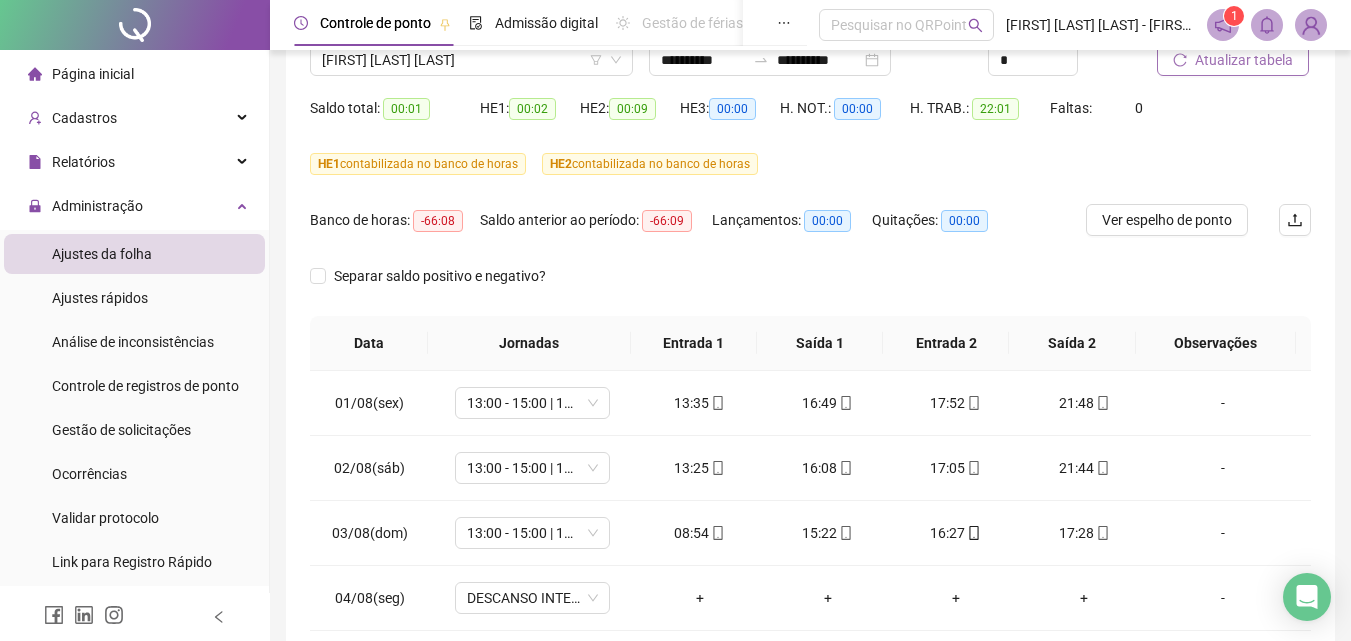 scroll, scrollTop: 70, scrollLeft: 0, axis: vertical 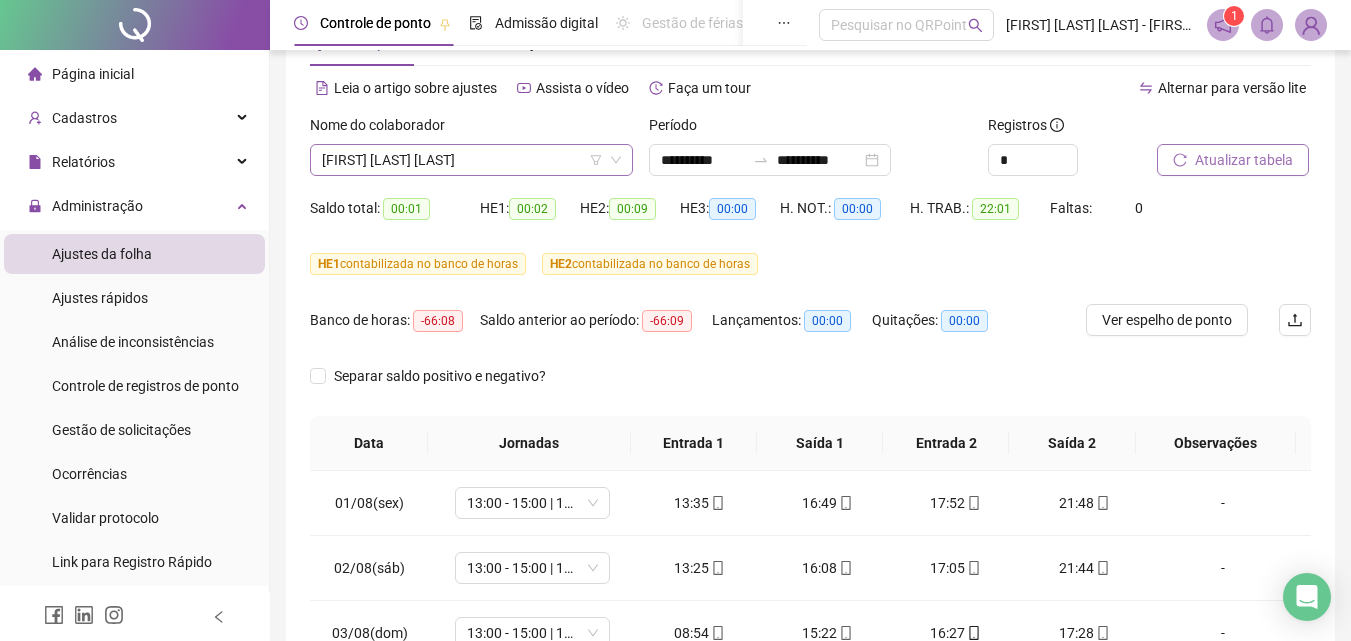 click on "[FIRST] [LAST] [LAST]" at bounding box center (471, 160) 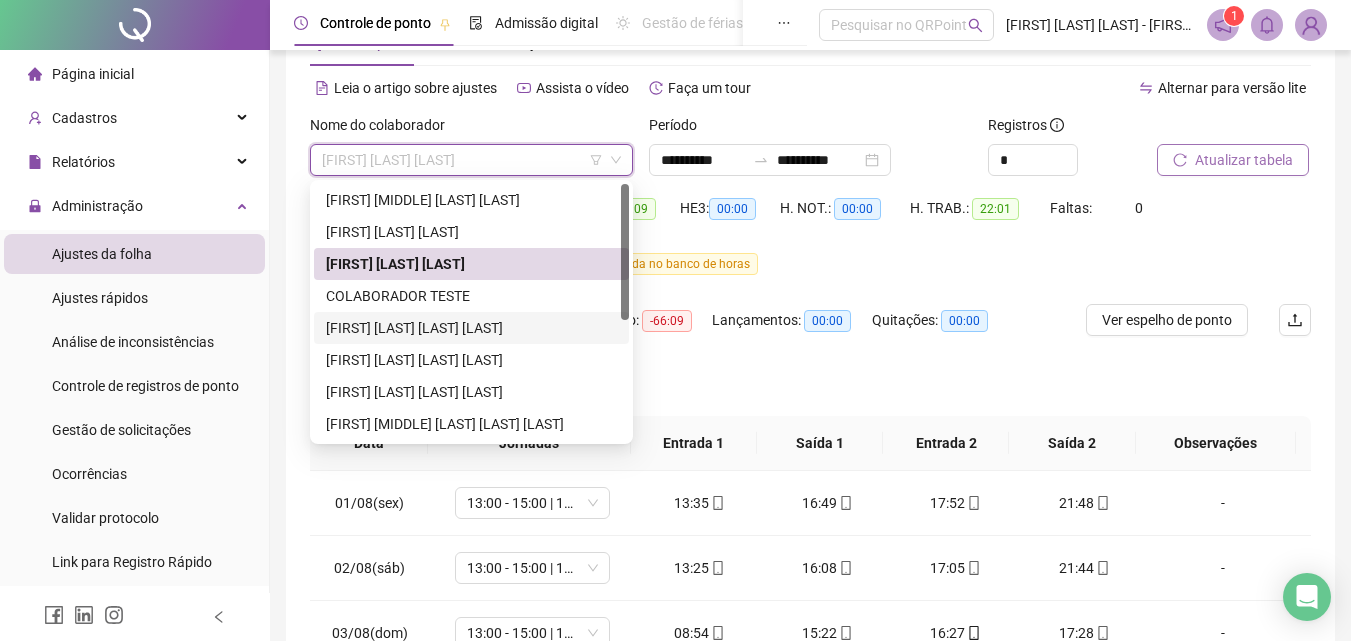 click on "[FIRST] [LAST] [LAST] [LAST]" at bounding box center [471, 328] 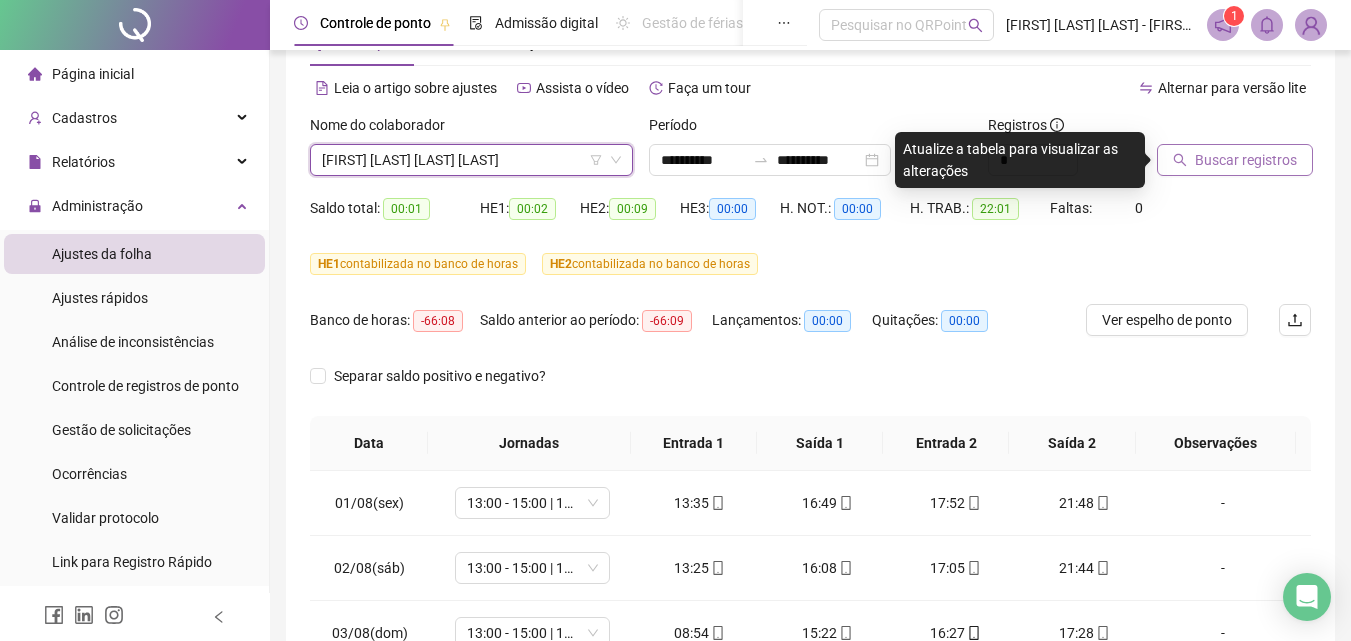 click on "Buscar registros" at bounding box center [1246, 160] 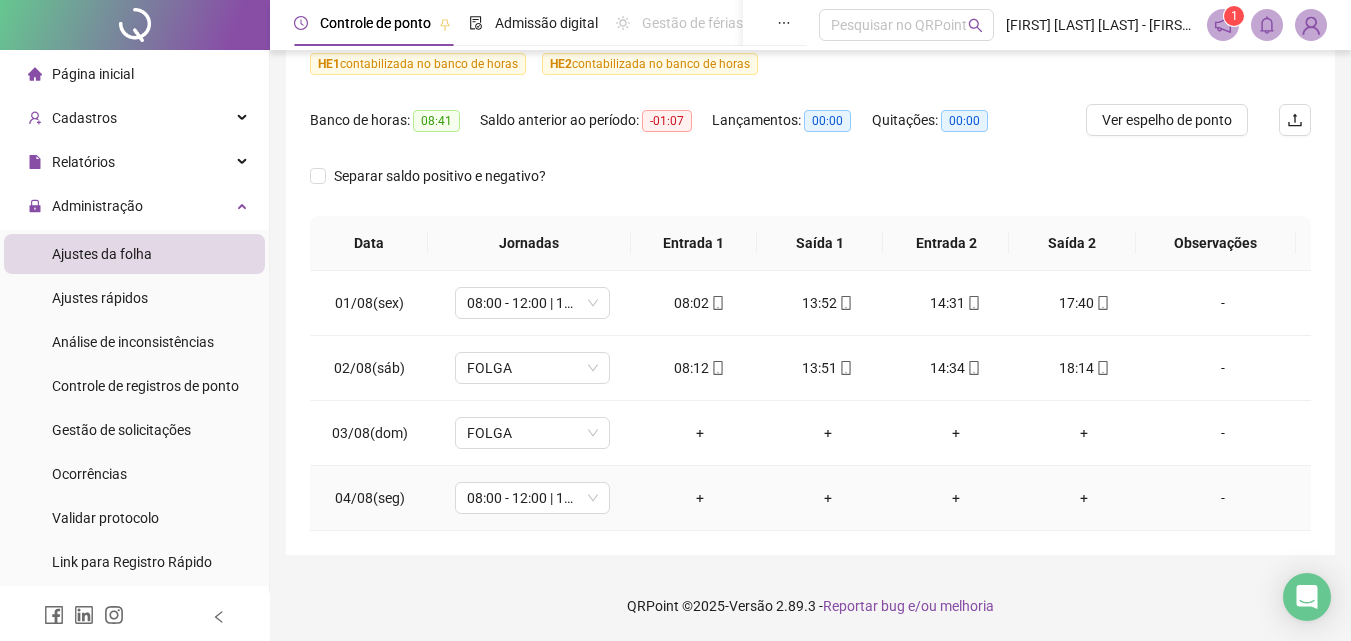 scroll, scrollTop: 170, scrollLeft: 0, axis: vertical 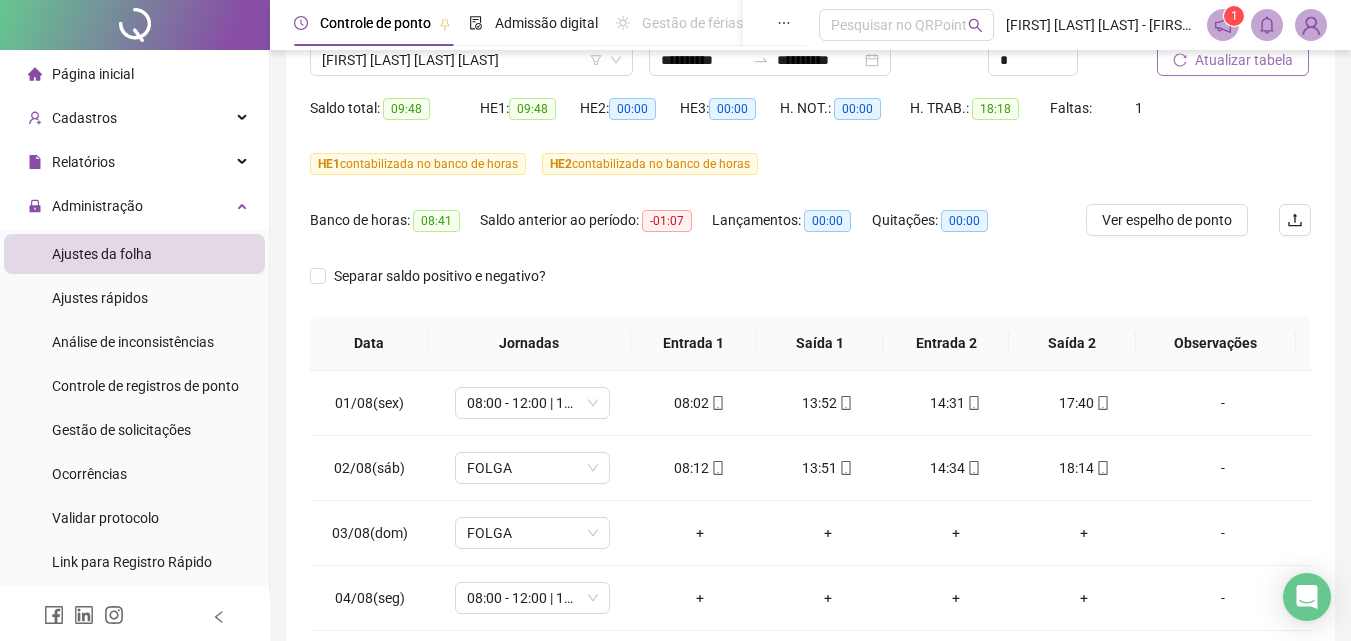 click on "Atualizar tabela" at bounding box center [1244, 60] 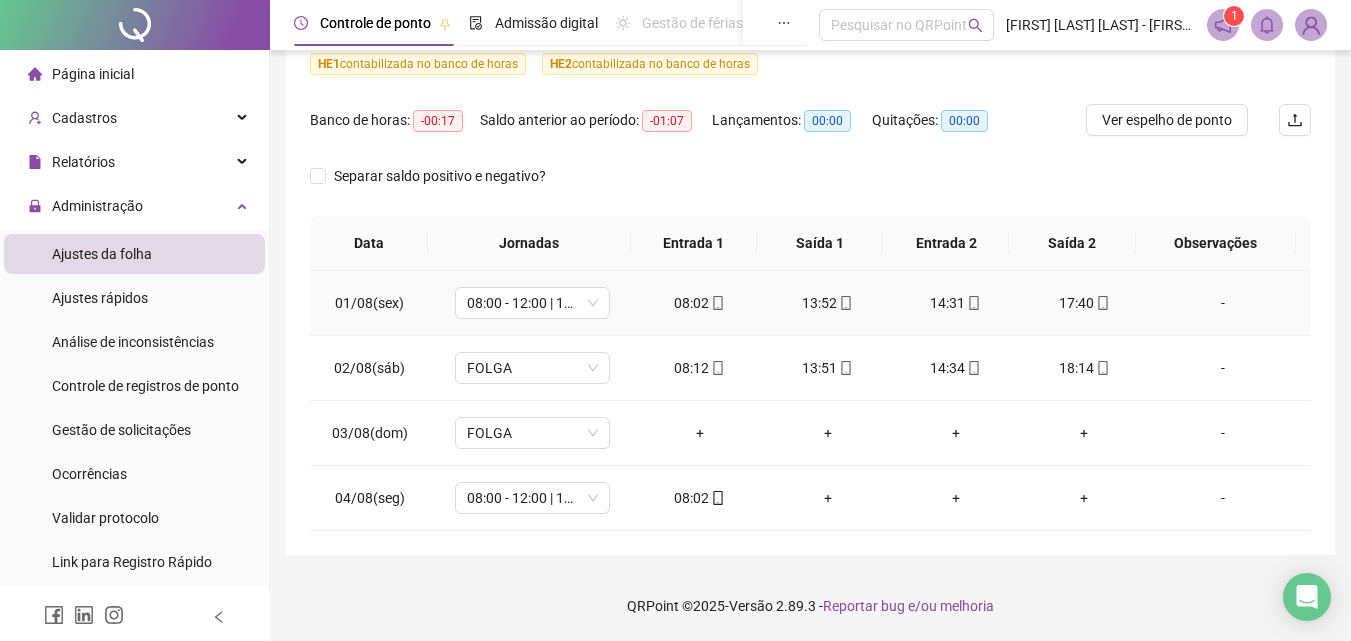 scroll, scrollTop: 70, scrollLeft: 0, axis: vertical 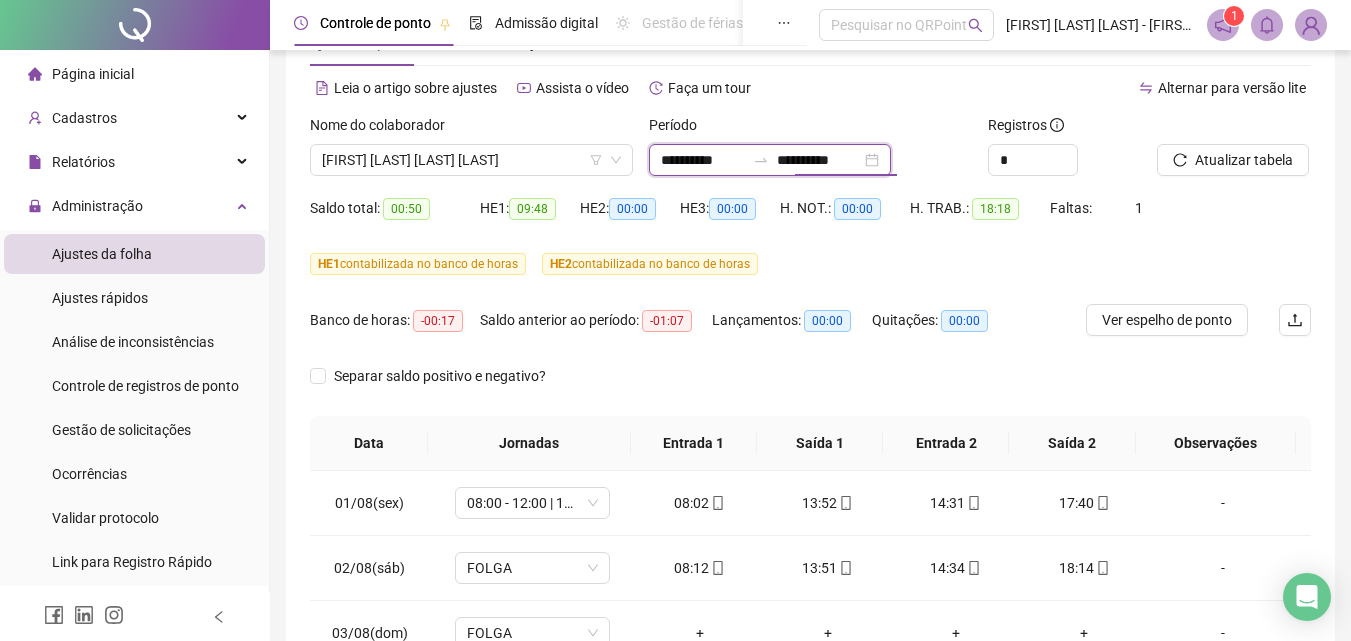 click on "**********" at bounding box center (819, 160) 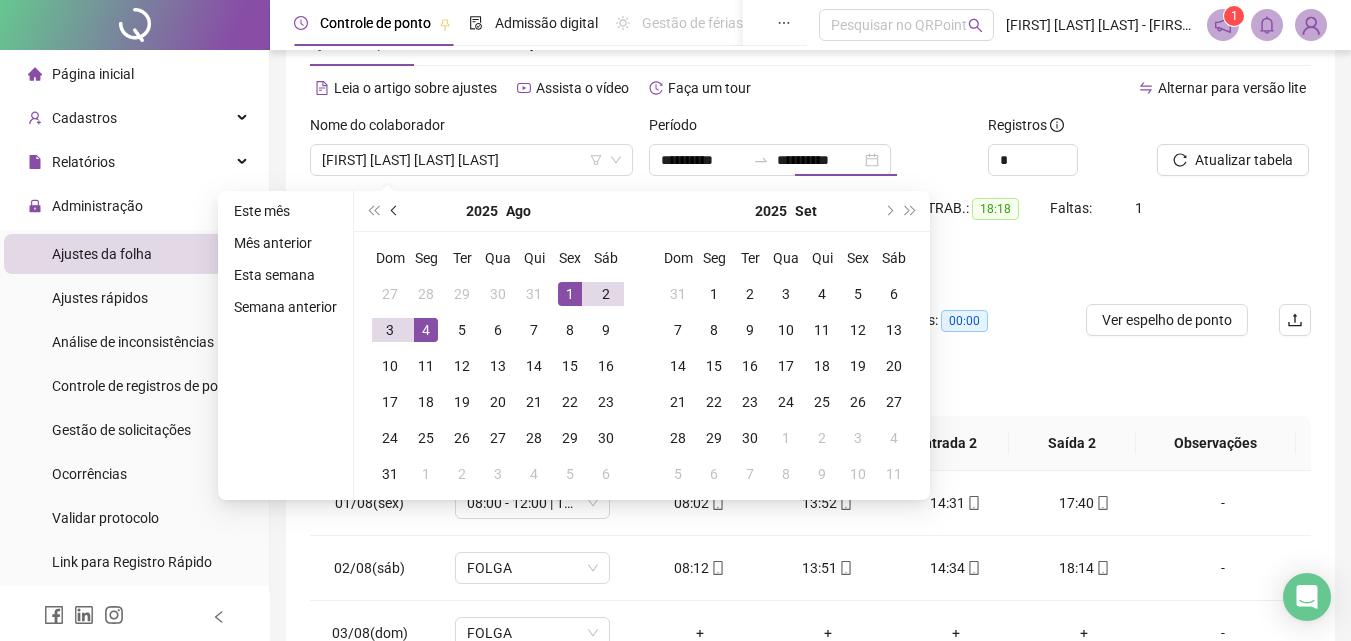 click at bounding box center [395, 211] 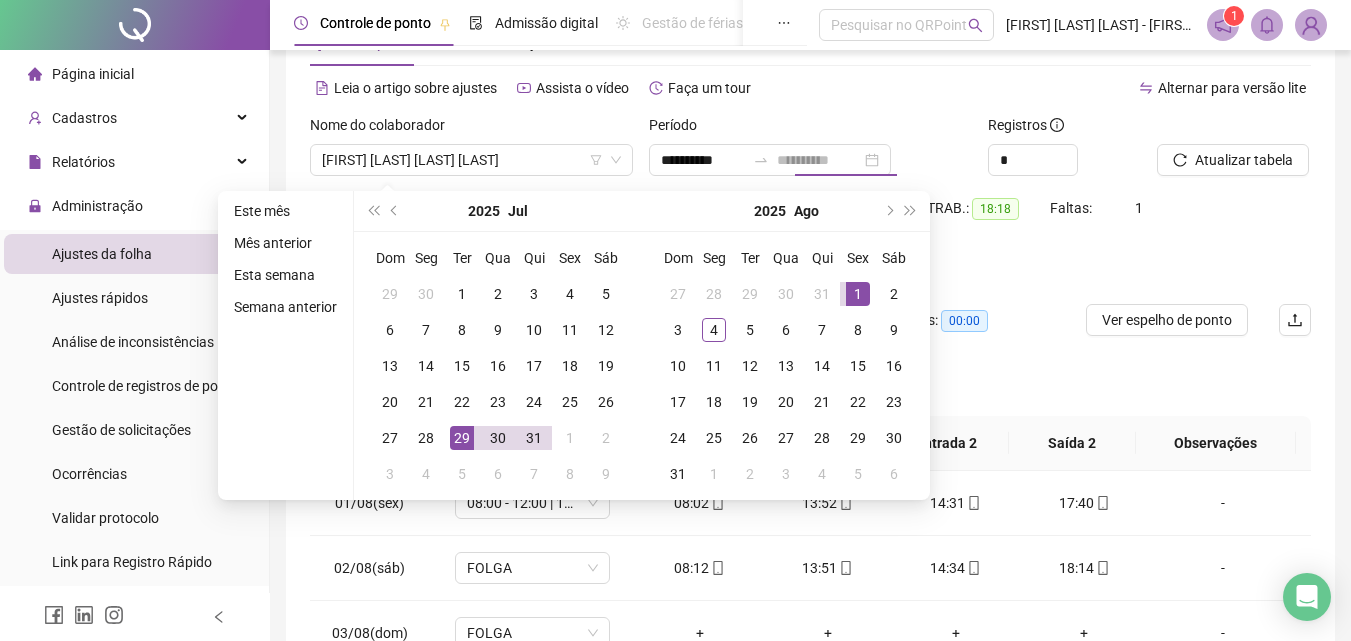 type on "**********" 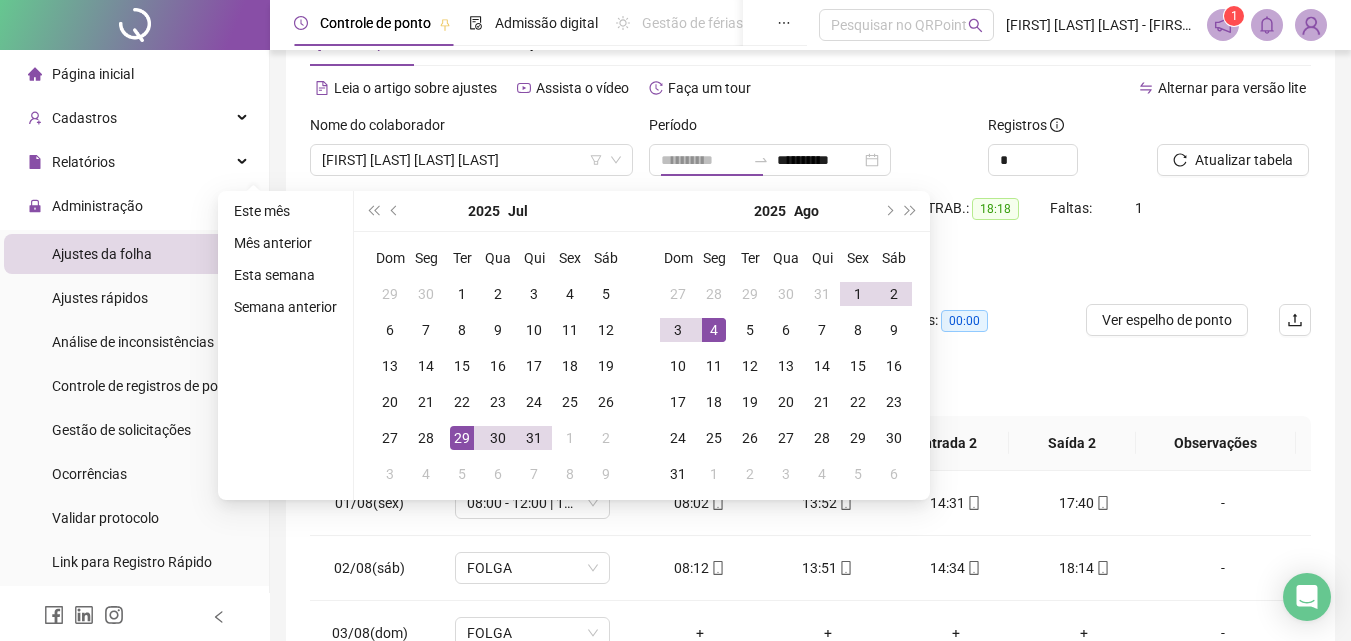 click on "4" at bounding box center (714, 330) 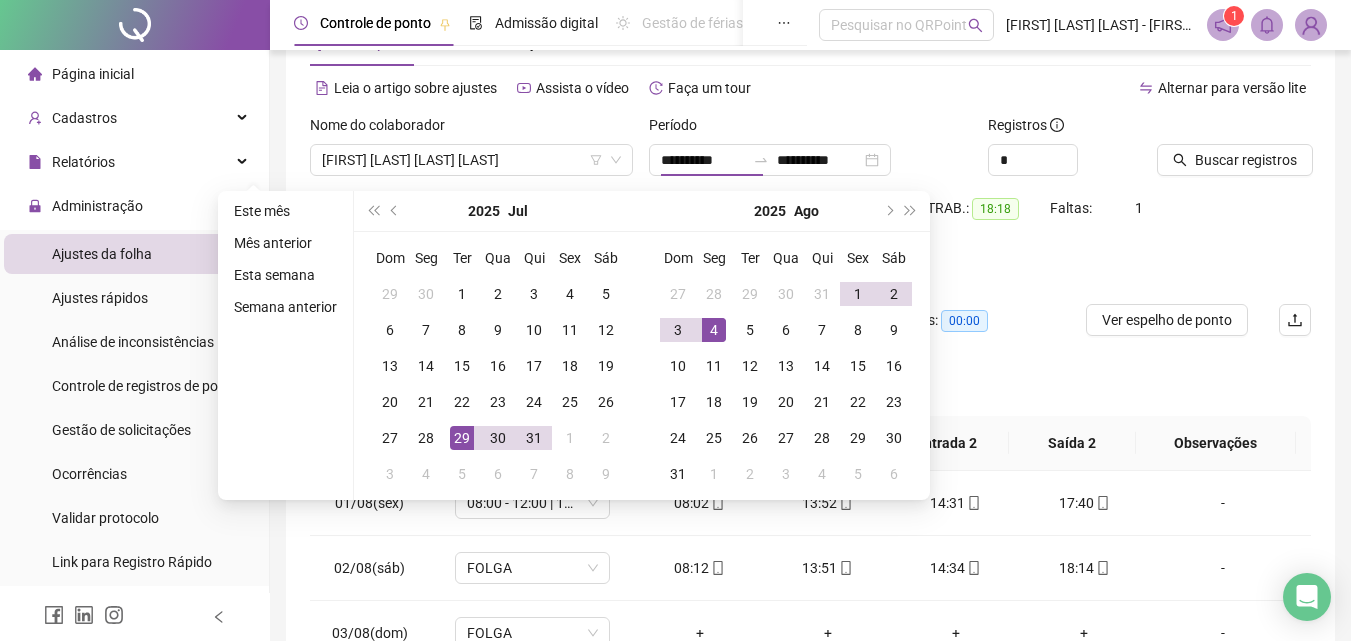 type on "**********" 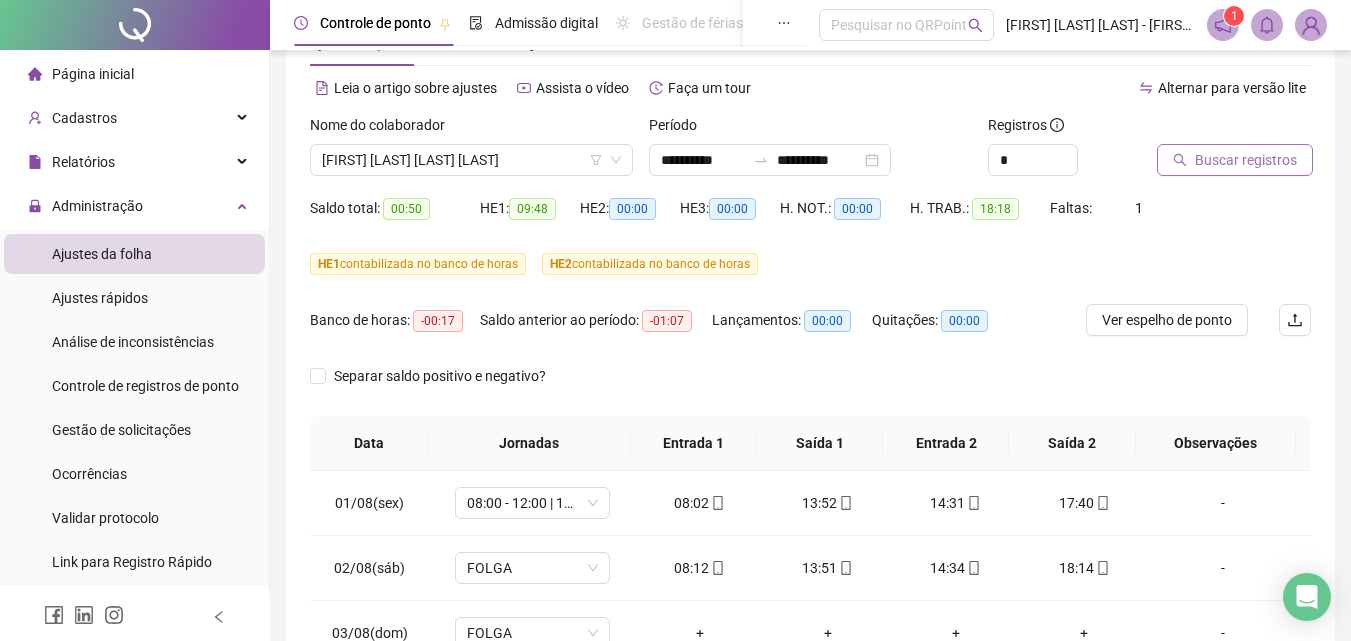 click on "Buscar registros" at bounding box center (1246, 160) 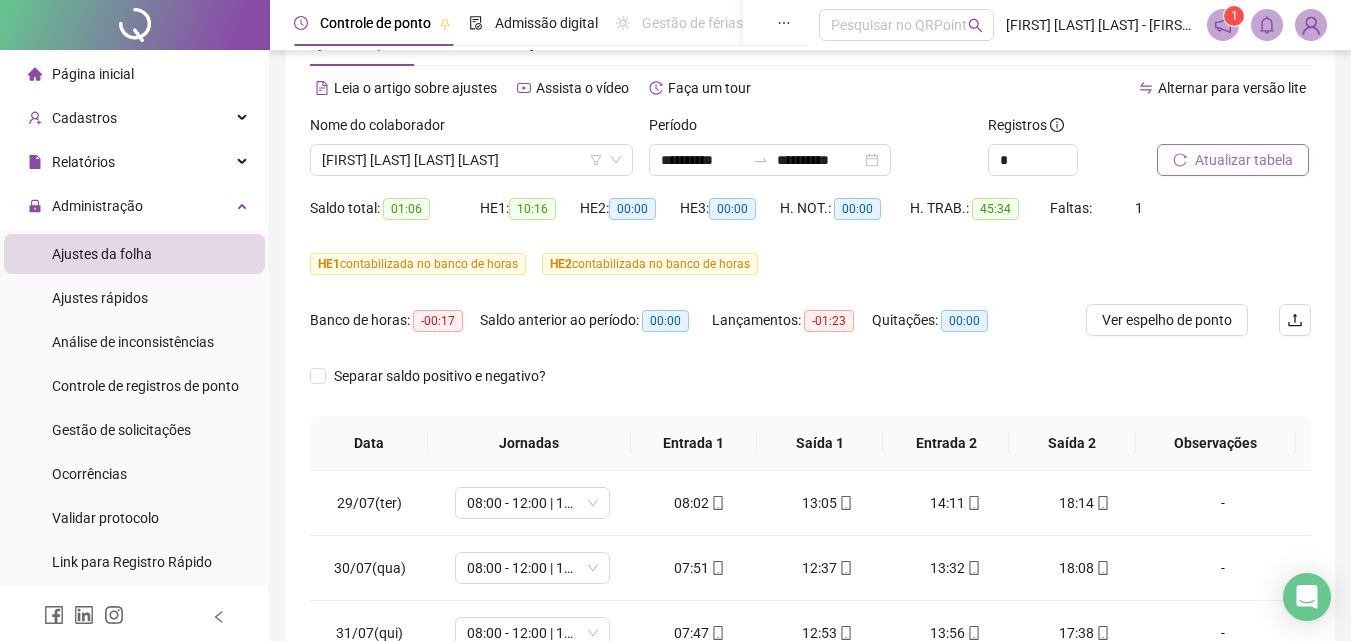 scroll, scrollTop: 170, scrollLeft: 0, axis: vertical 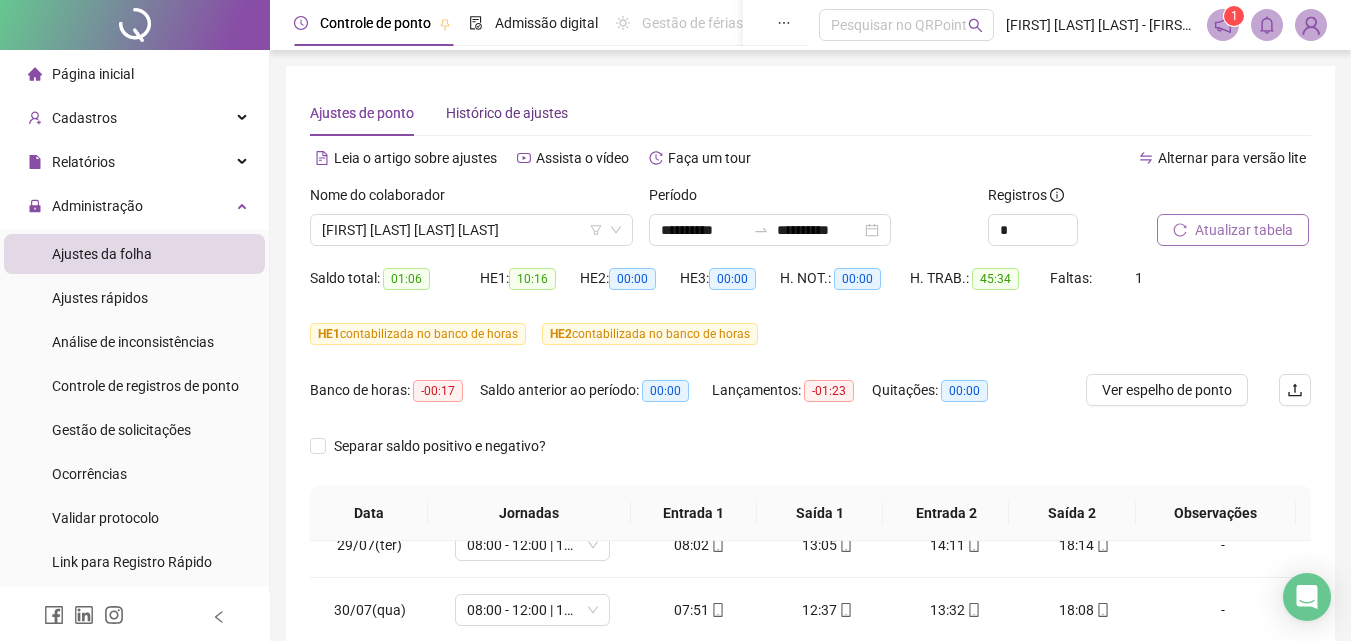 click on "Histórico de ajustes" at bounding box center (507, 113) 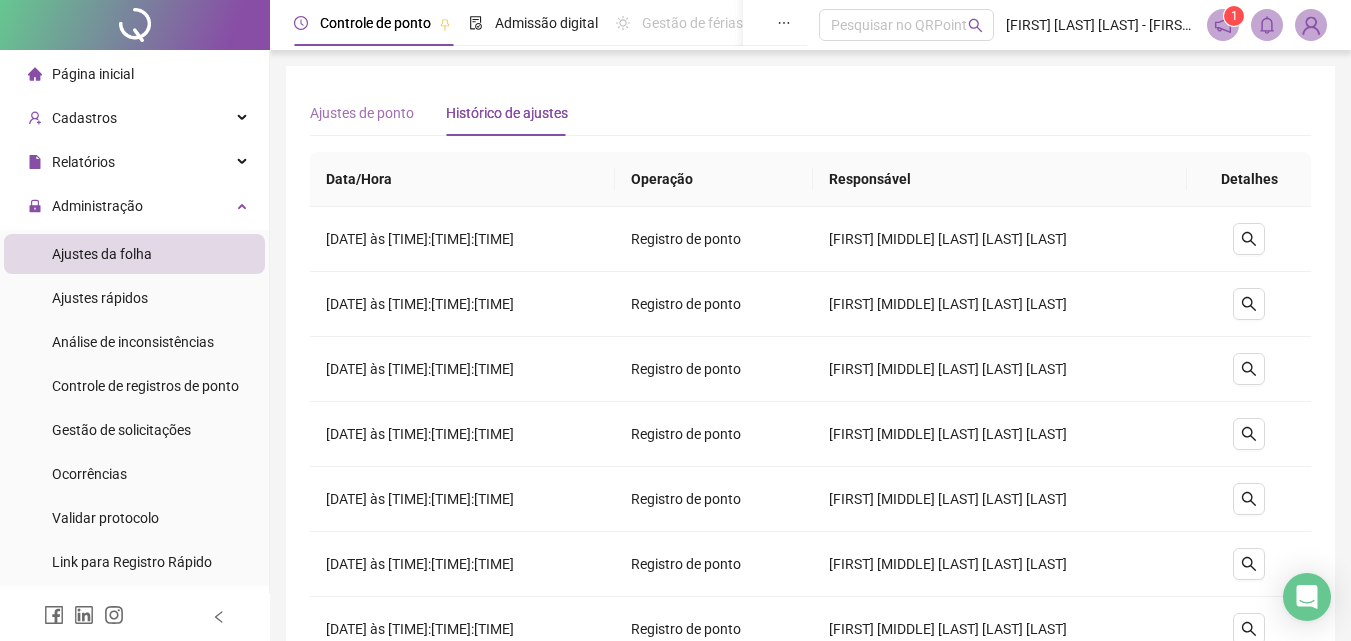 click on "Ajustes de ponto" at bounding box center [362, 113] 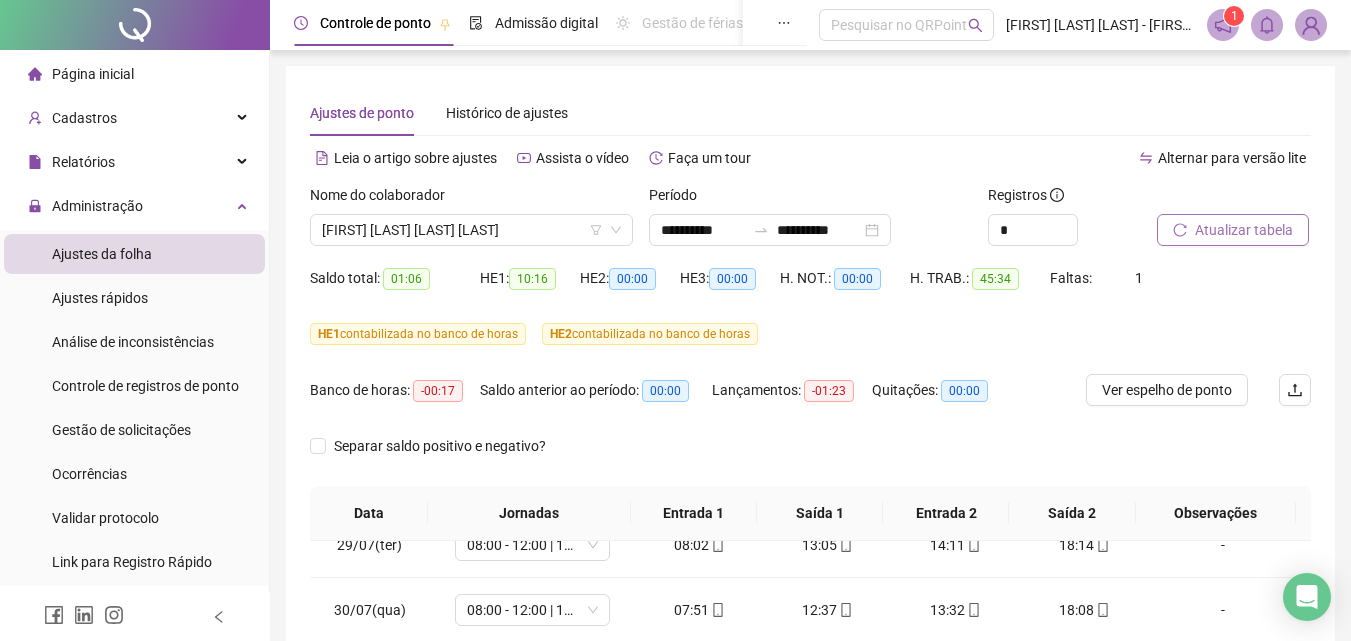click on "Atualizar tabela" at bounding box center (1244, 230) 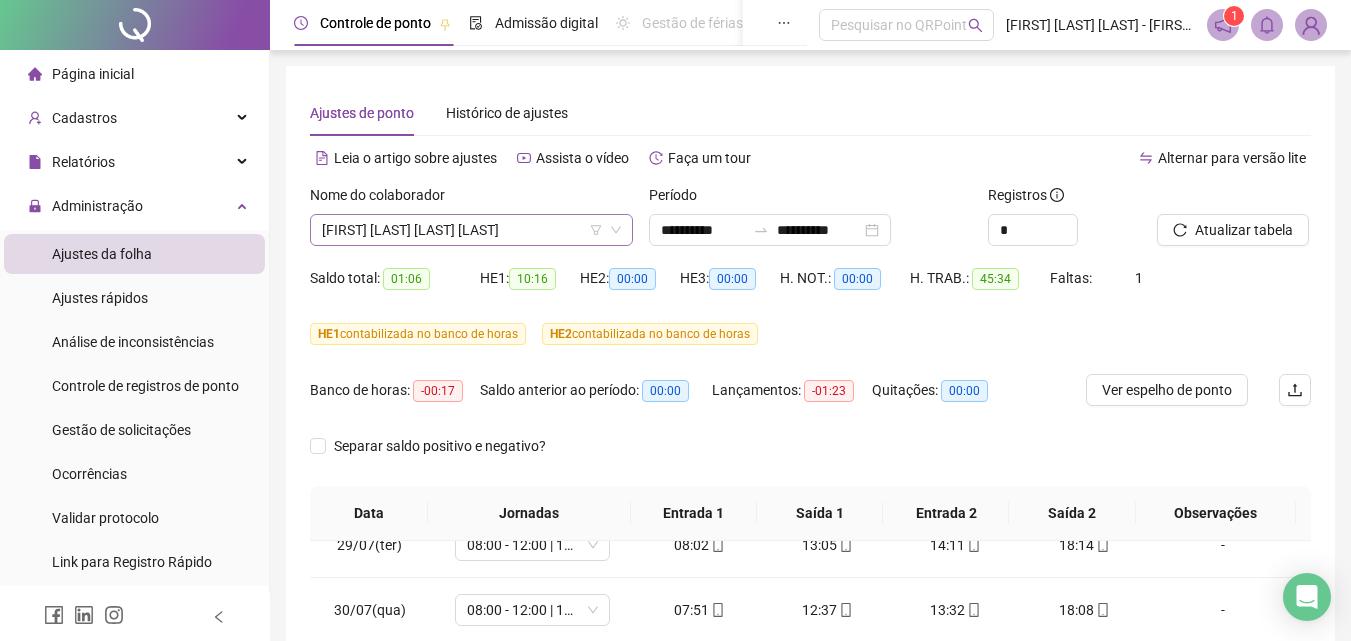 click on "[FIRST] [LAST] [LAST] [LAST]" at bounding box center (471, 230) 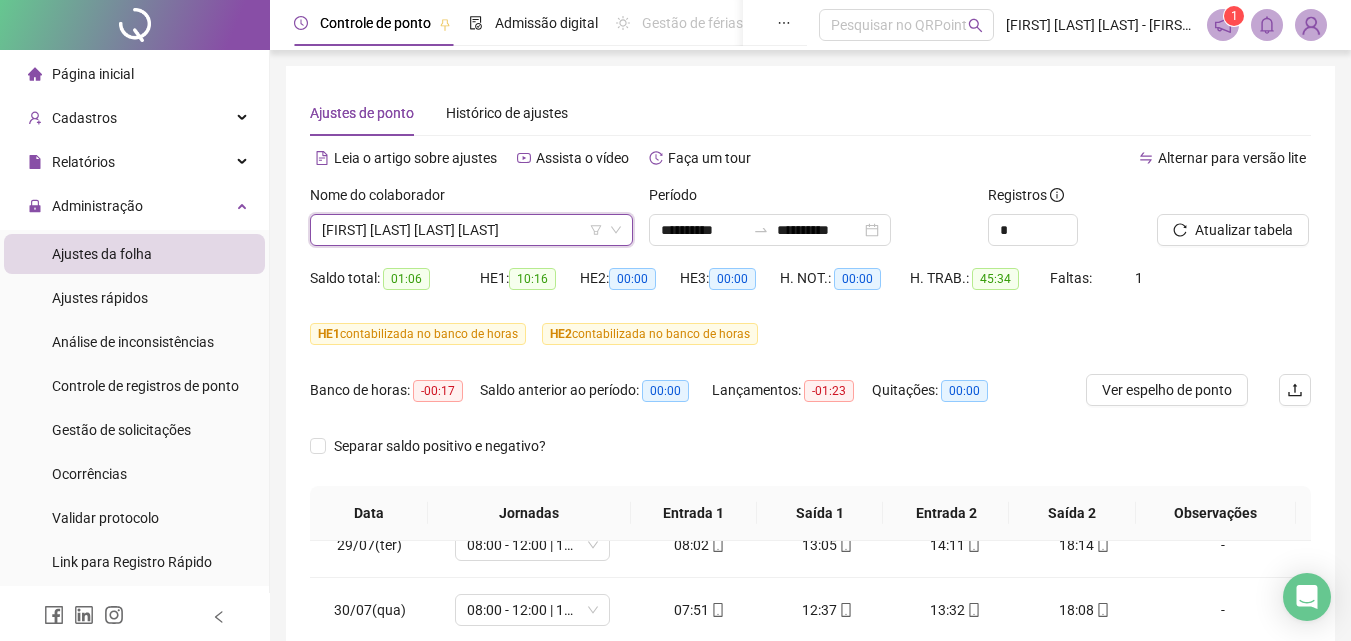 click on "[FIRST] [LAST] [LAST] [LAST]" at bounding box center [471, 230] 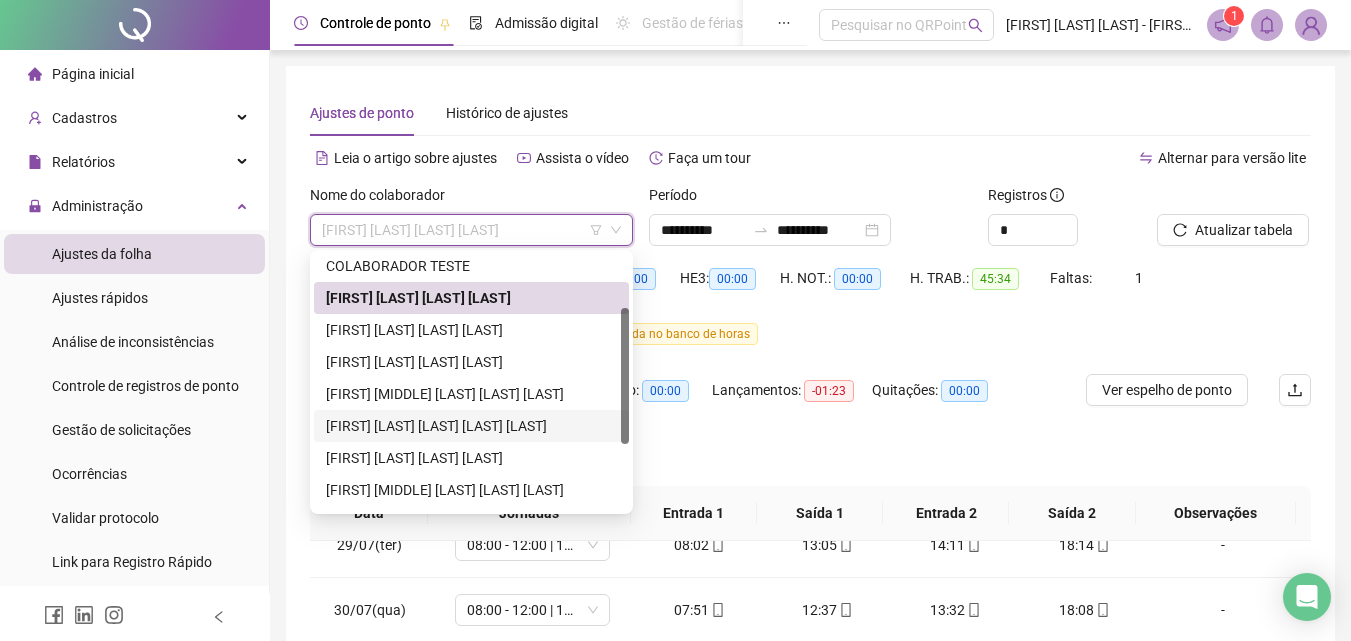 scroll, scrollTop: 200, scrollLeft: 0, axis: vertical 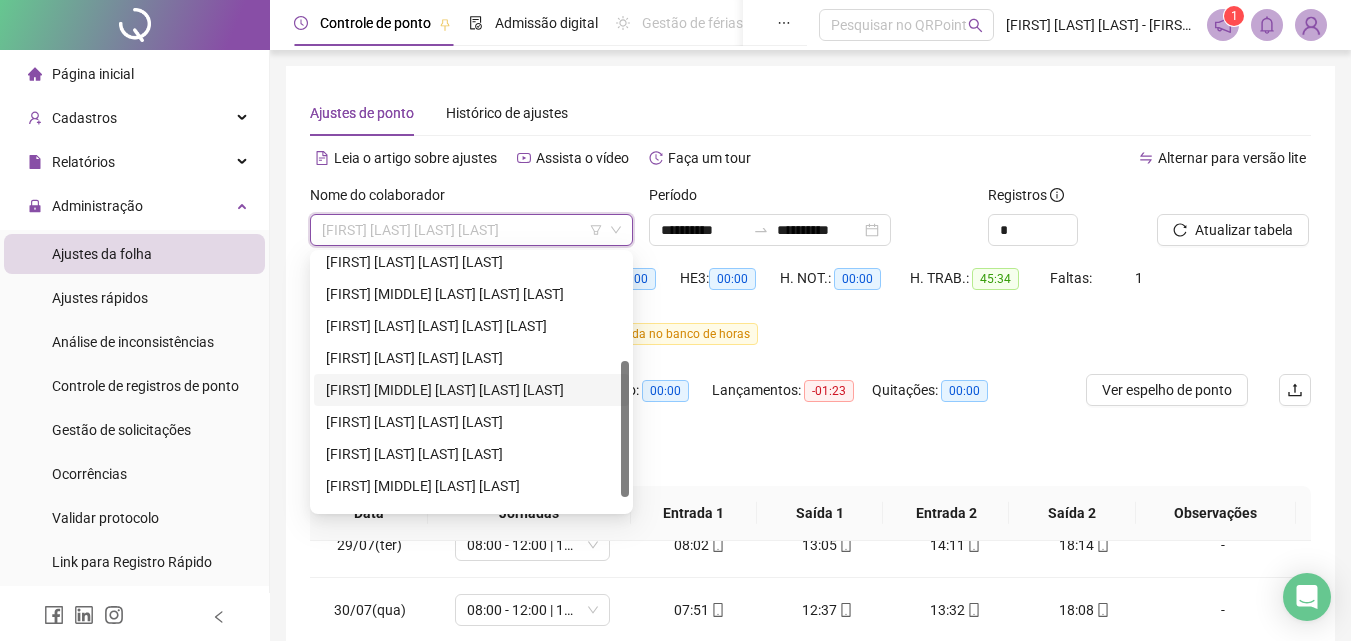 drag, startPoint x: 392, startPoint y: 394, endPoint x: 926, endPoint y: 319, distance: 539.24115 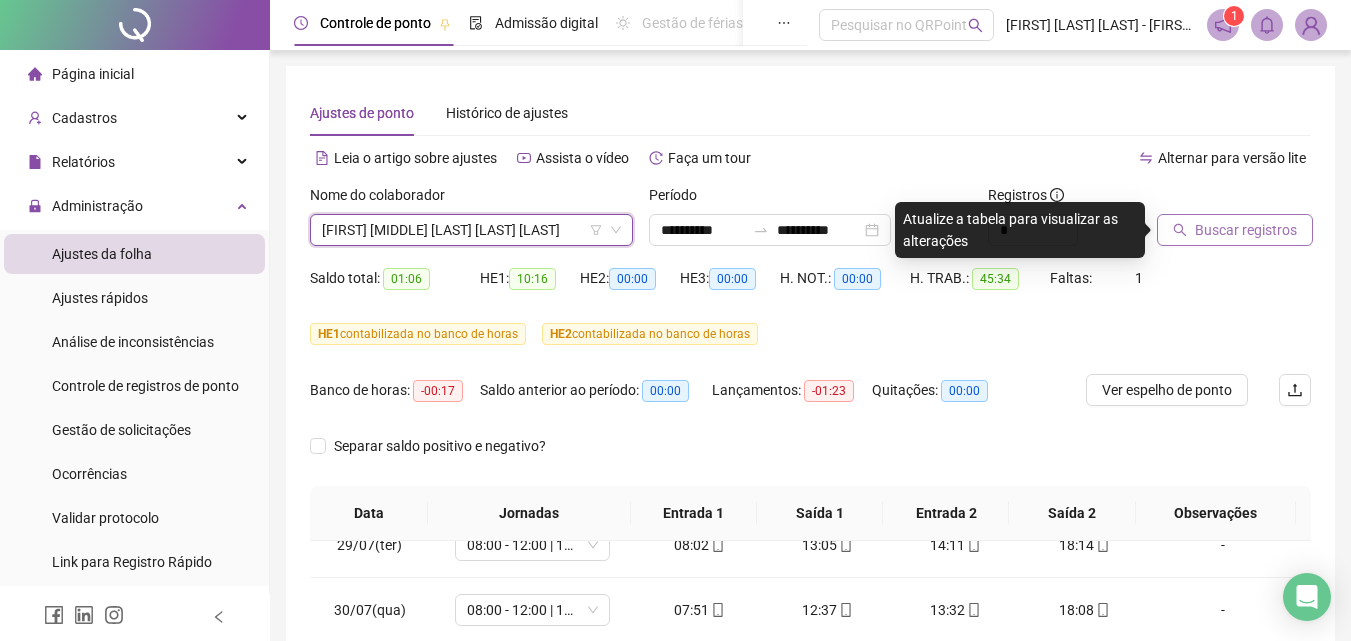 click on "Buscar registros" at bounding box center (1246, 230) 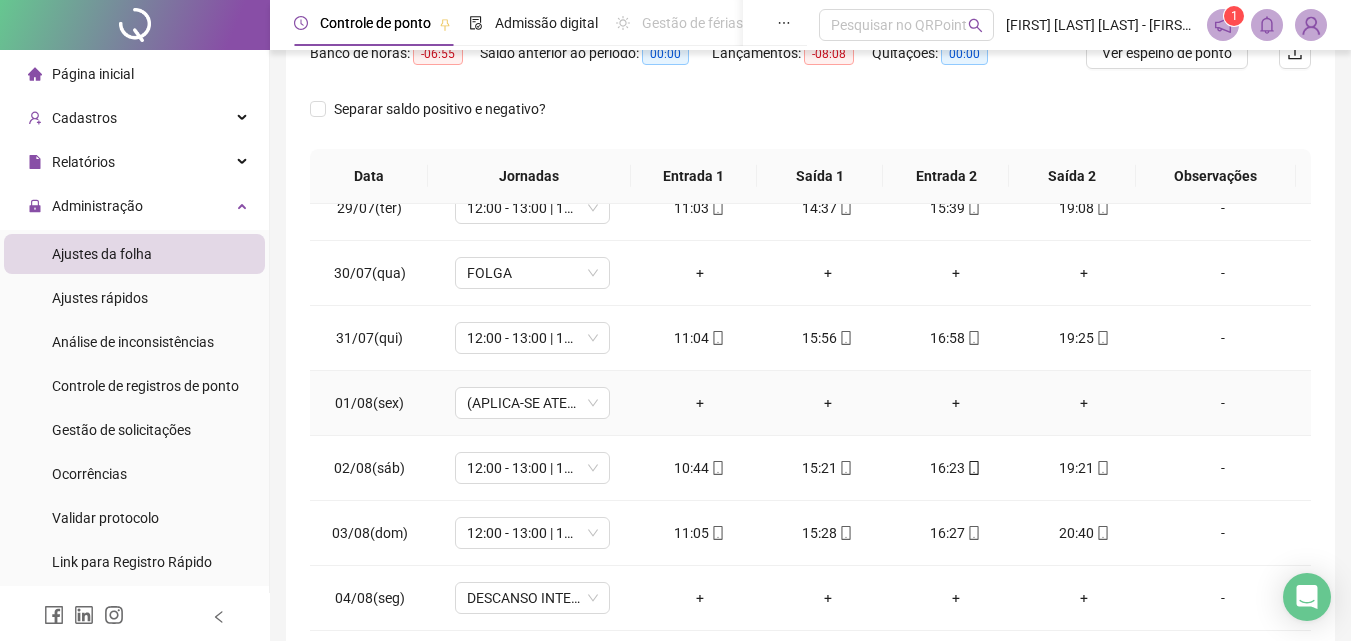 scroll, scrollTop: 437, scrollLeft: 0, axis: vertical 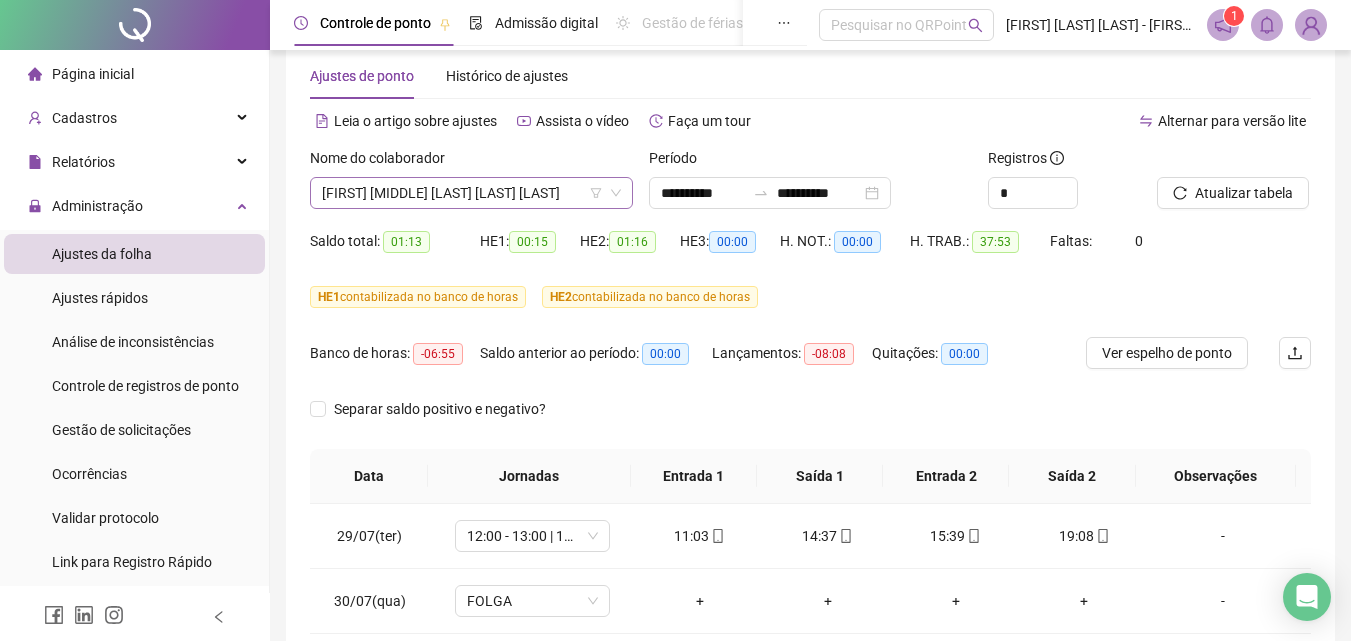 click on "[FIRST] [MIDDLE] [LAST] [LAST] [LAST]" at bounding box center [471, 193] 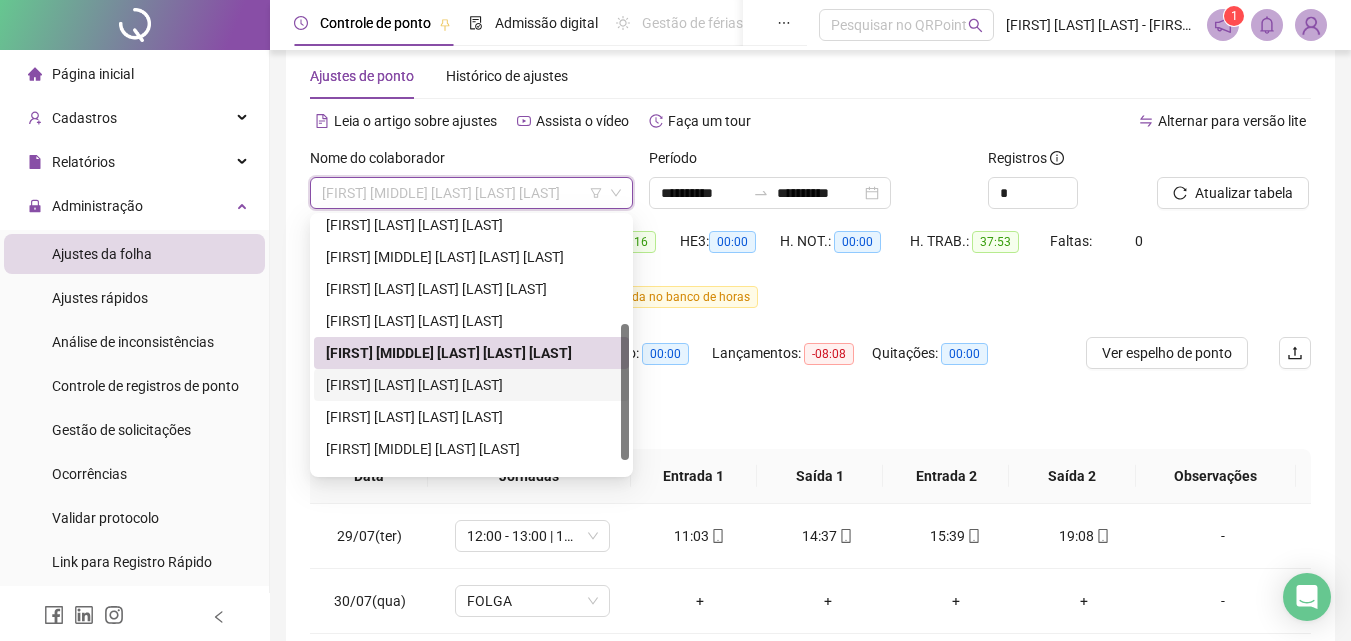 click on "[FIRST] [LAST] [LAST] [LAST]" at bounding box center [471, 385] 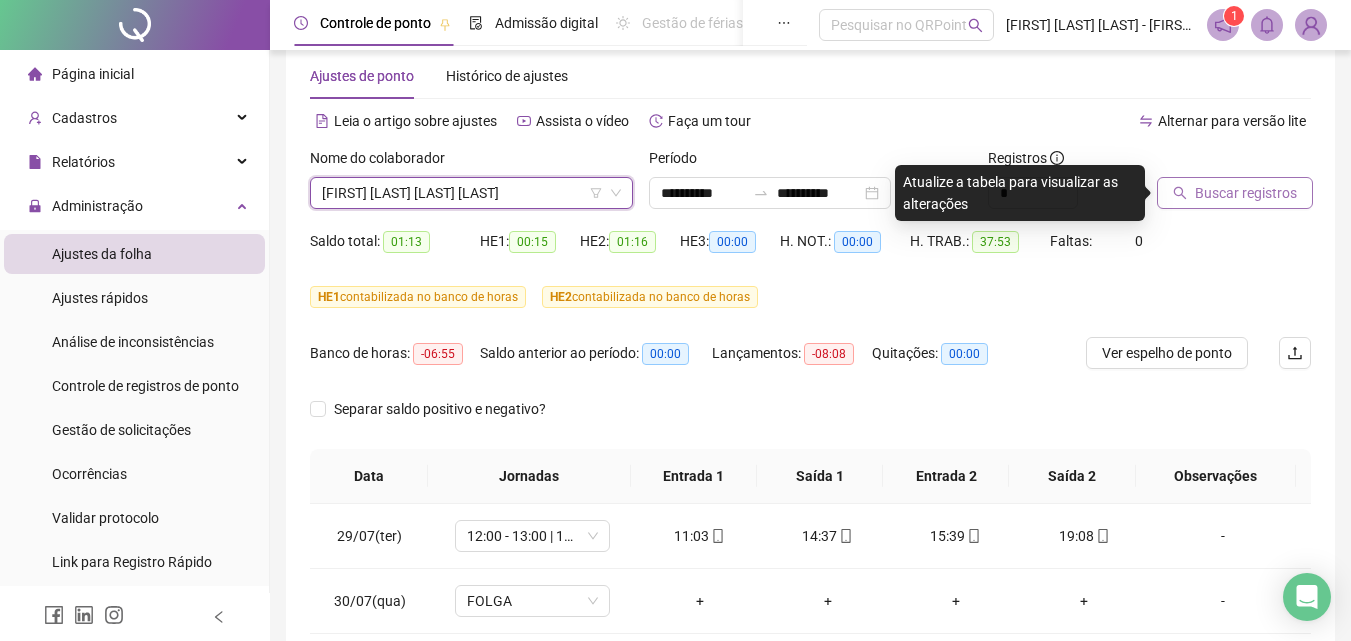 click on "Buscar registros" at bounding box center (1246, 193) 